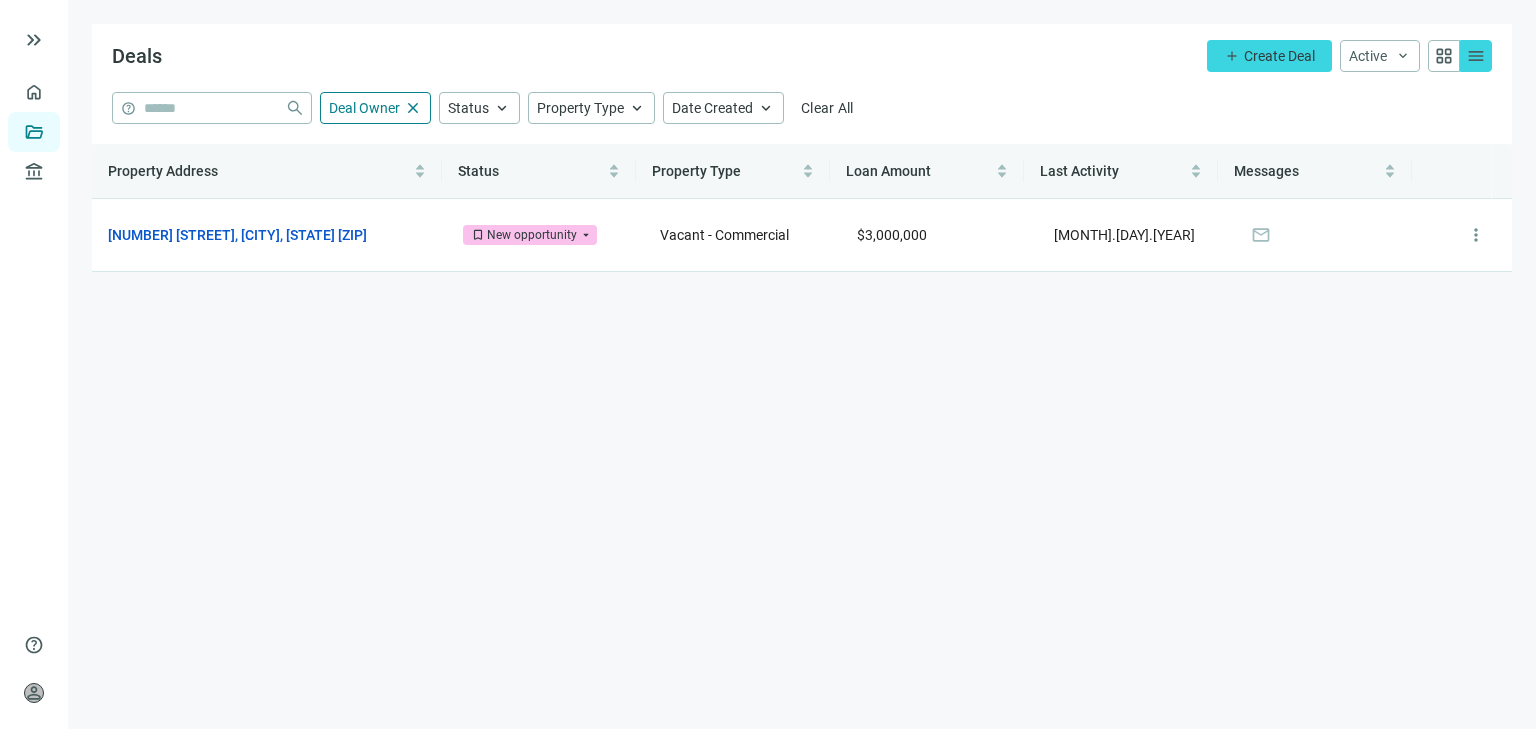 scroll, scrollTop: 0, scrollLeft: 0, axis: both 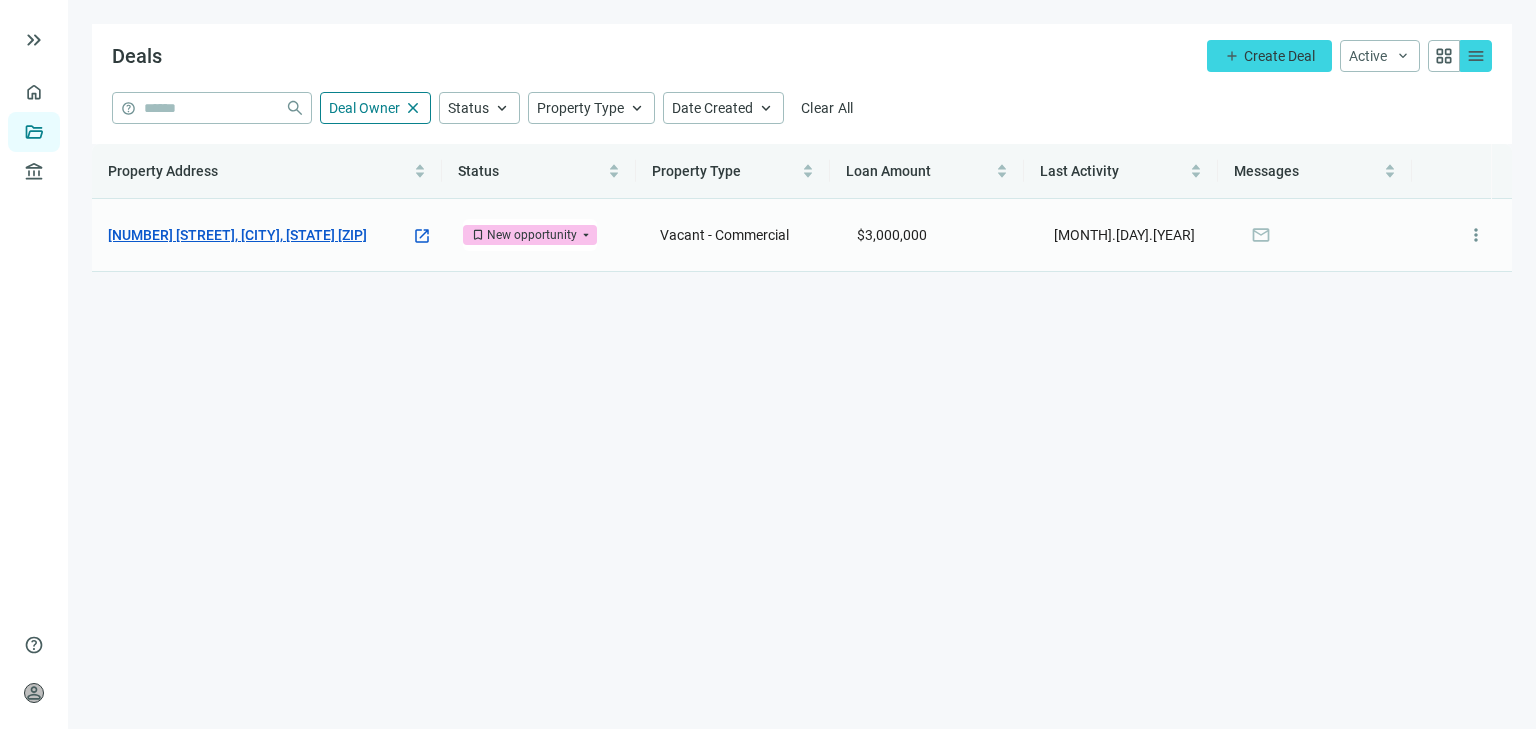 click on "[NUMBER] [STREET], [CITY], [STATE] [ZIP]" at bounding box center [237, 235] 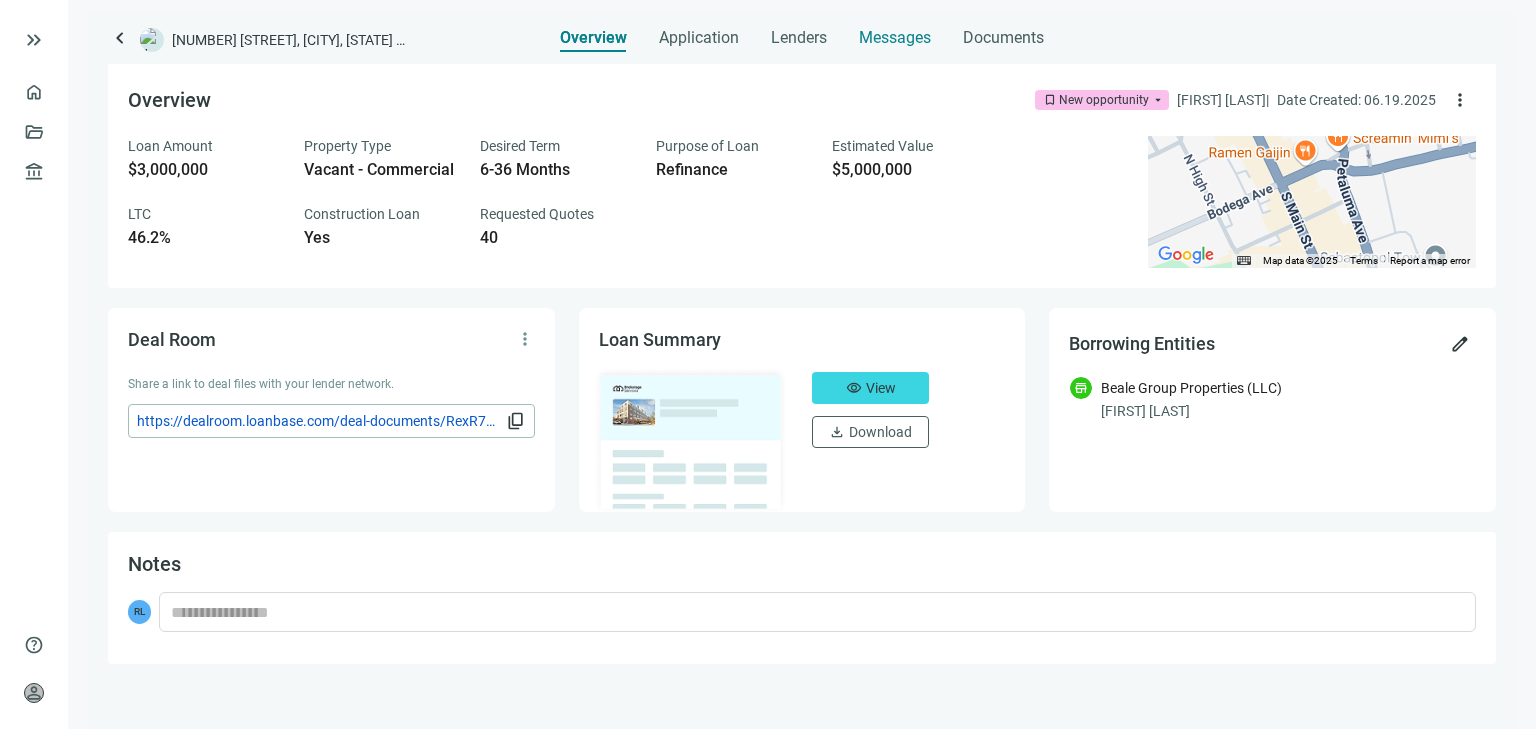 click on "Messages" at bounding box center [895, 37] 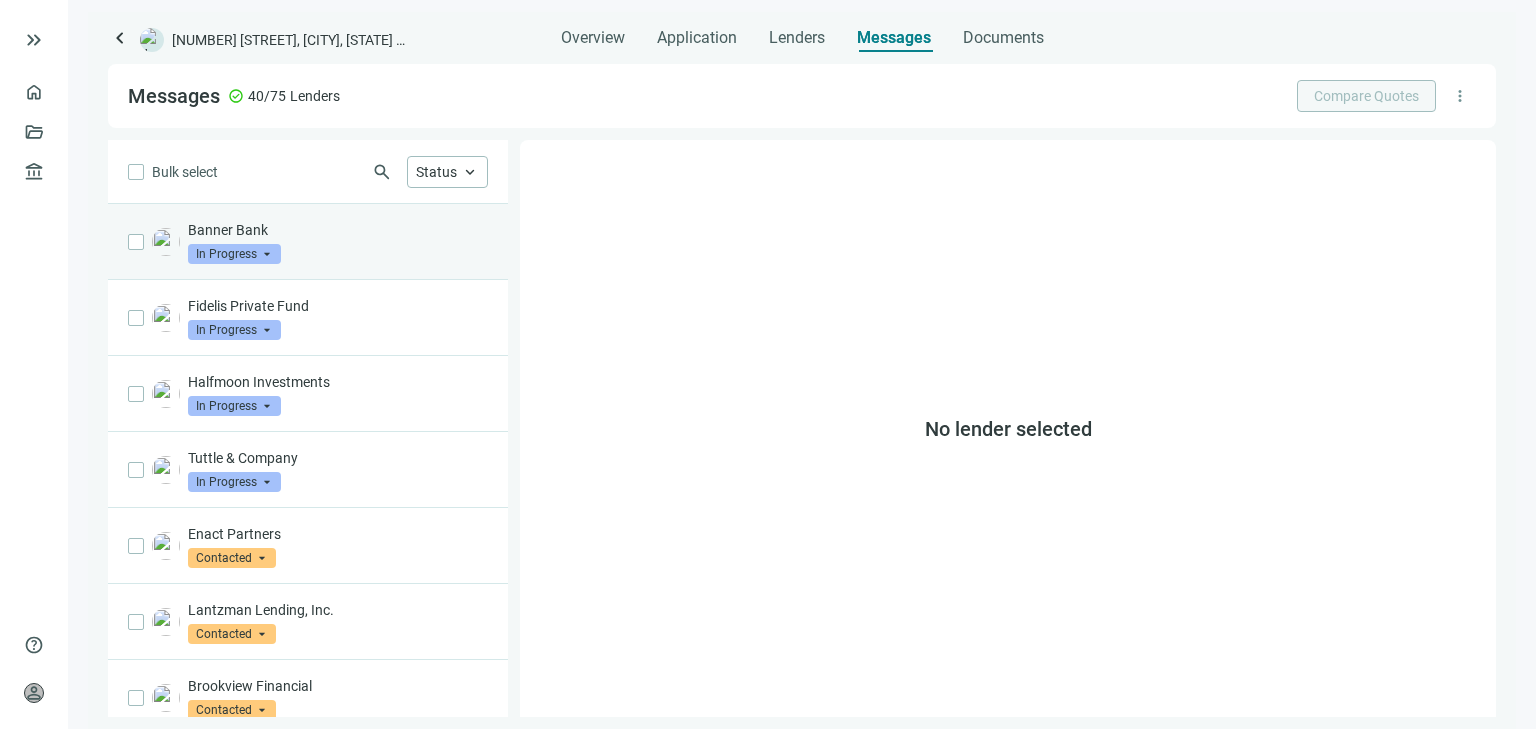 click on "Banner Bank In Progress arrow_drop_down" at bounding box center (338, 242) 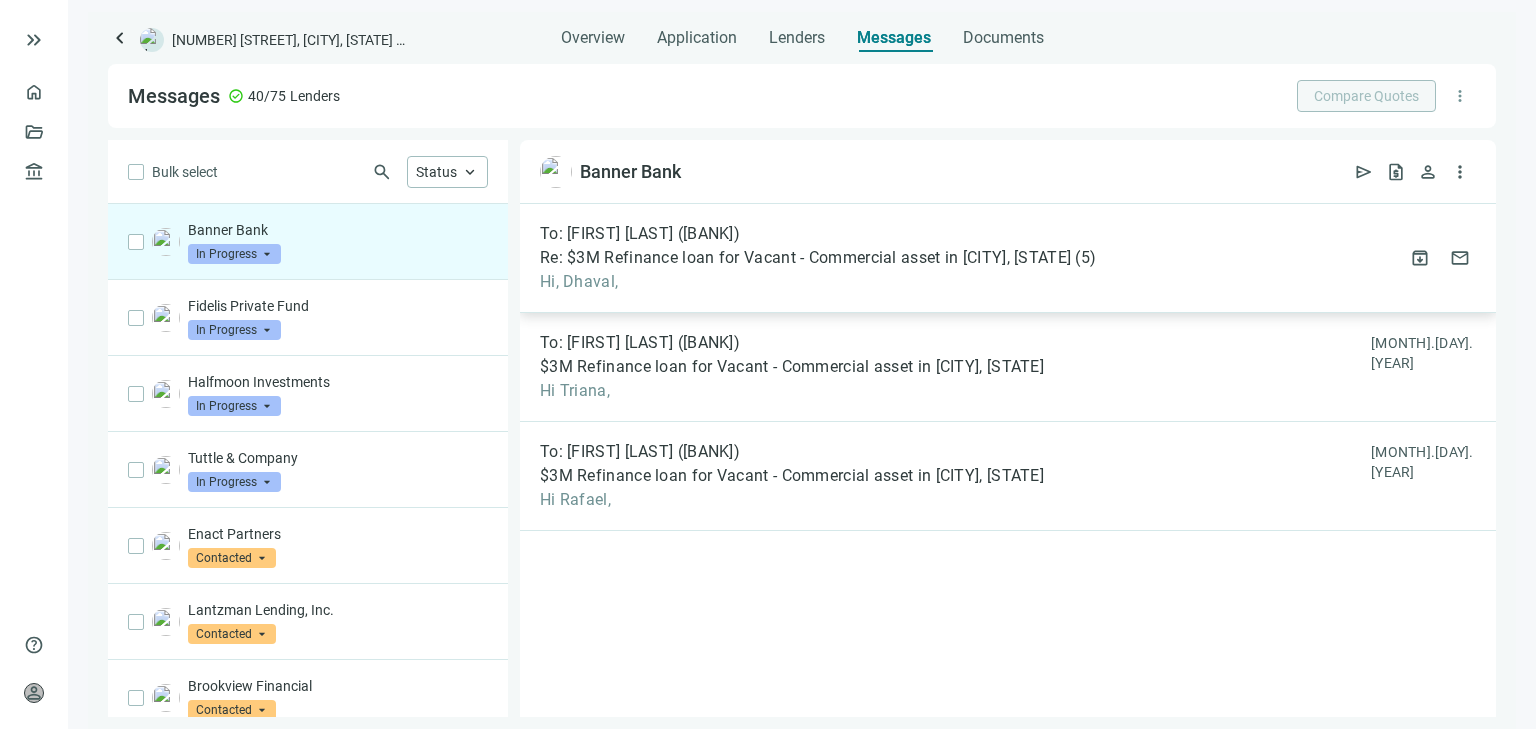 click on "To: [FIRST] [LAST] ([BANK]) Re: $3M Refinance loan for Vacant - Commercial asset in [CITY], [STATE] ( 5 ) Hi, [FIRST], attach_file [MONTH].[DAY].[YEAR] archive mail" at bounding box center (1008, 258) 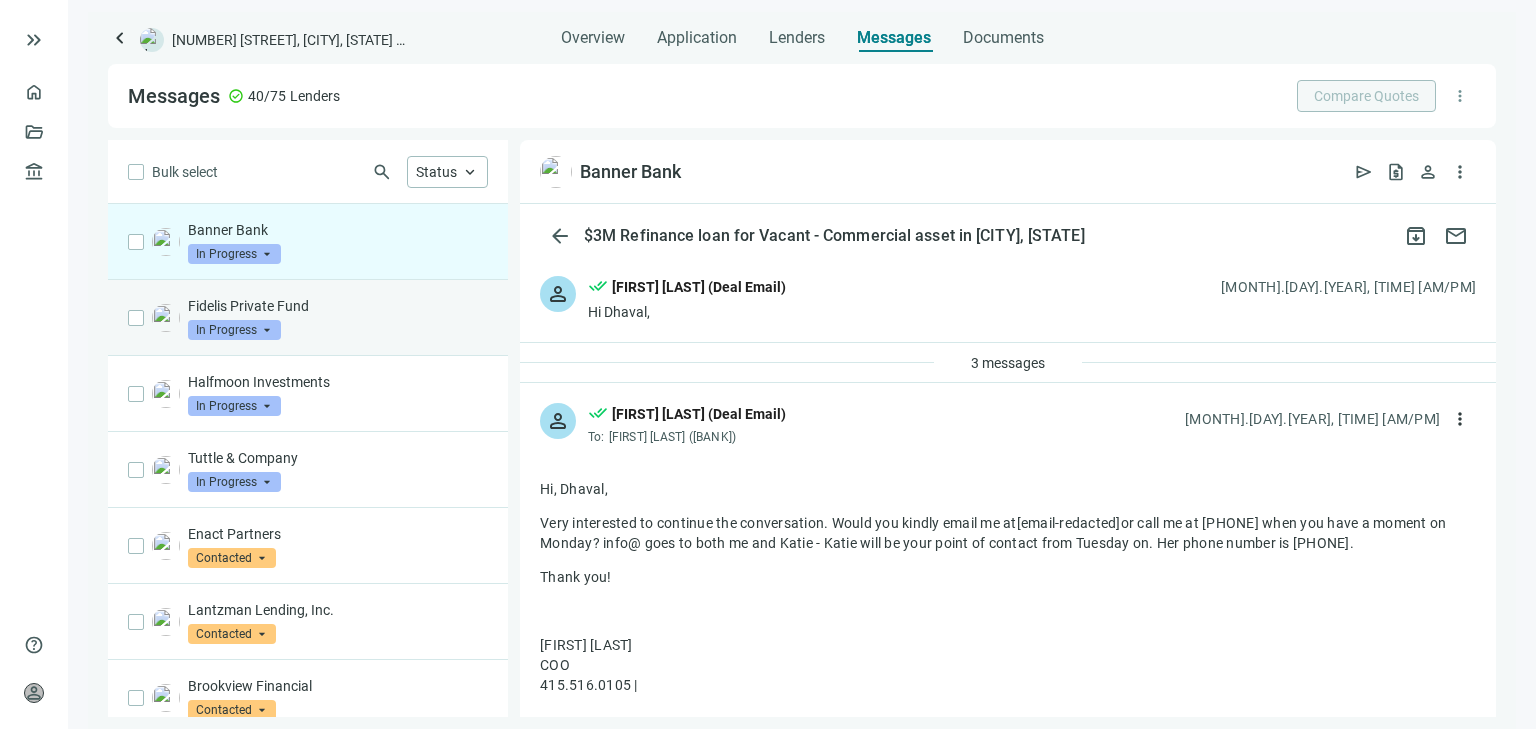click on "[FUND] In Progress arrow_drop_down" at bounding box center (338, 318) 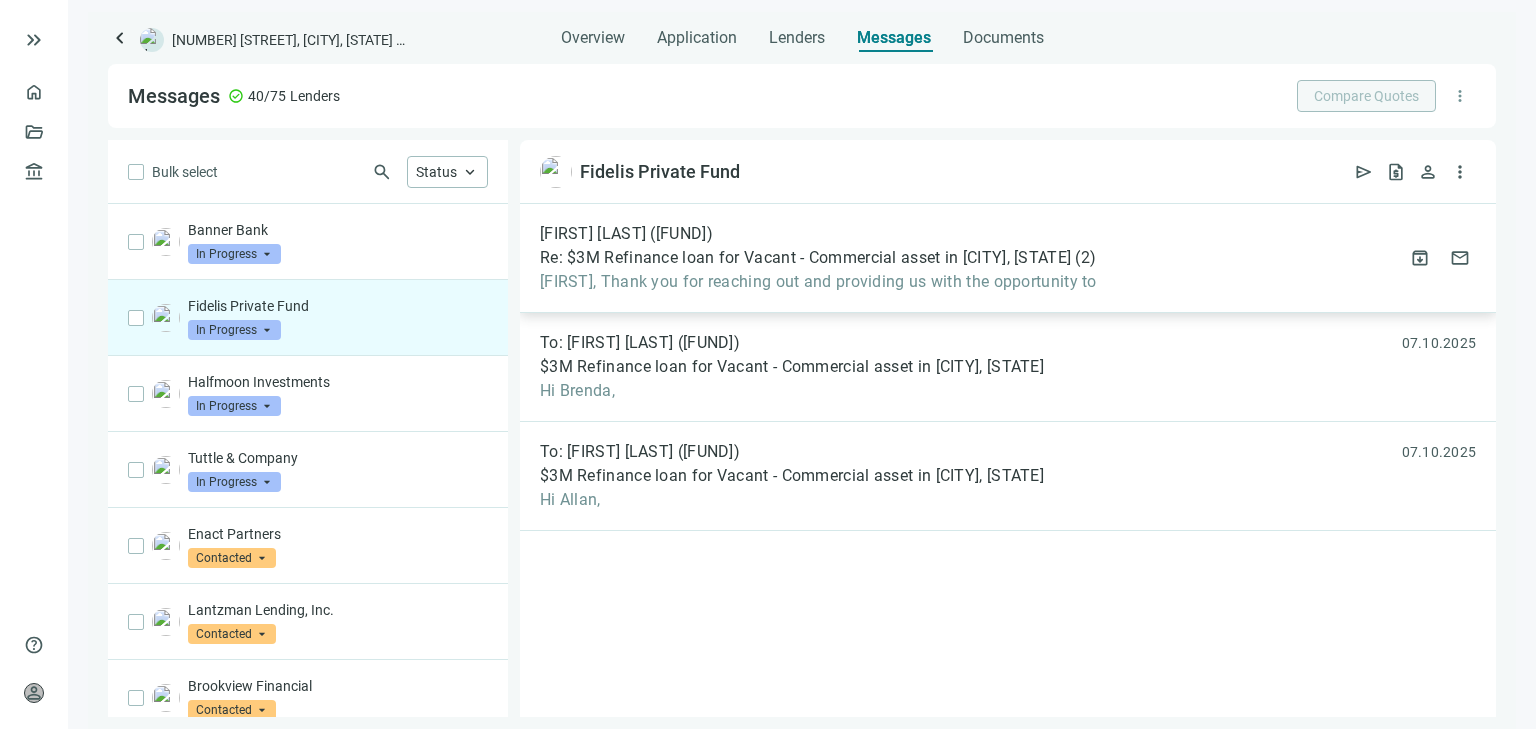 click on "[FIRST], Thank you for reaching out and providing us with the opportunity to" at bounding box center (818, 282) 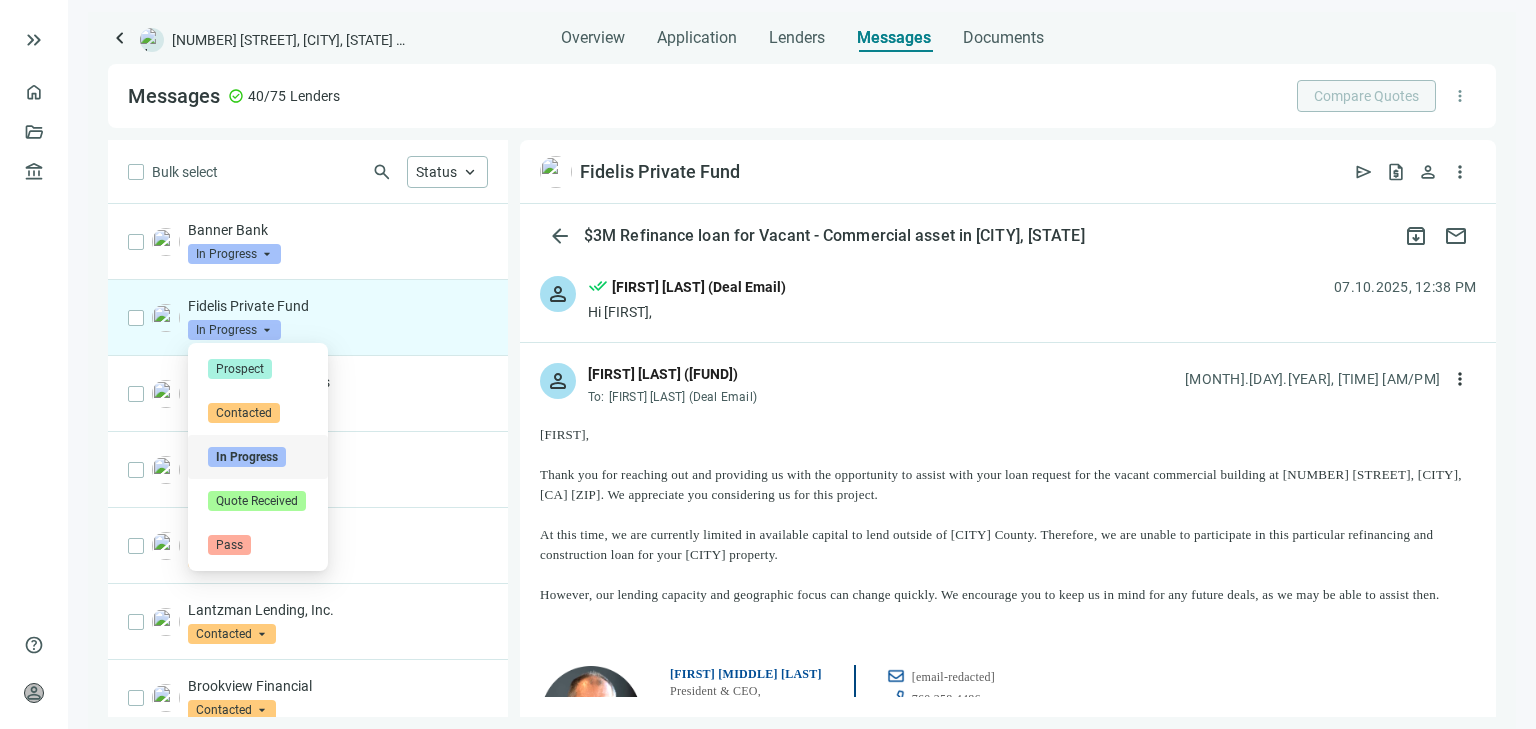 click on "In Progress" at bounding box center (234, 330) 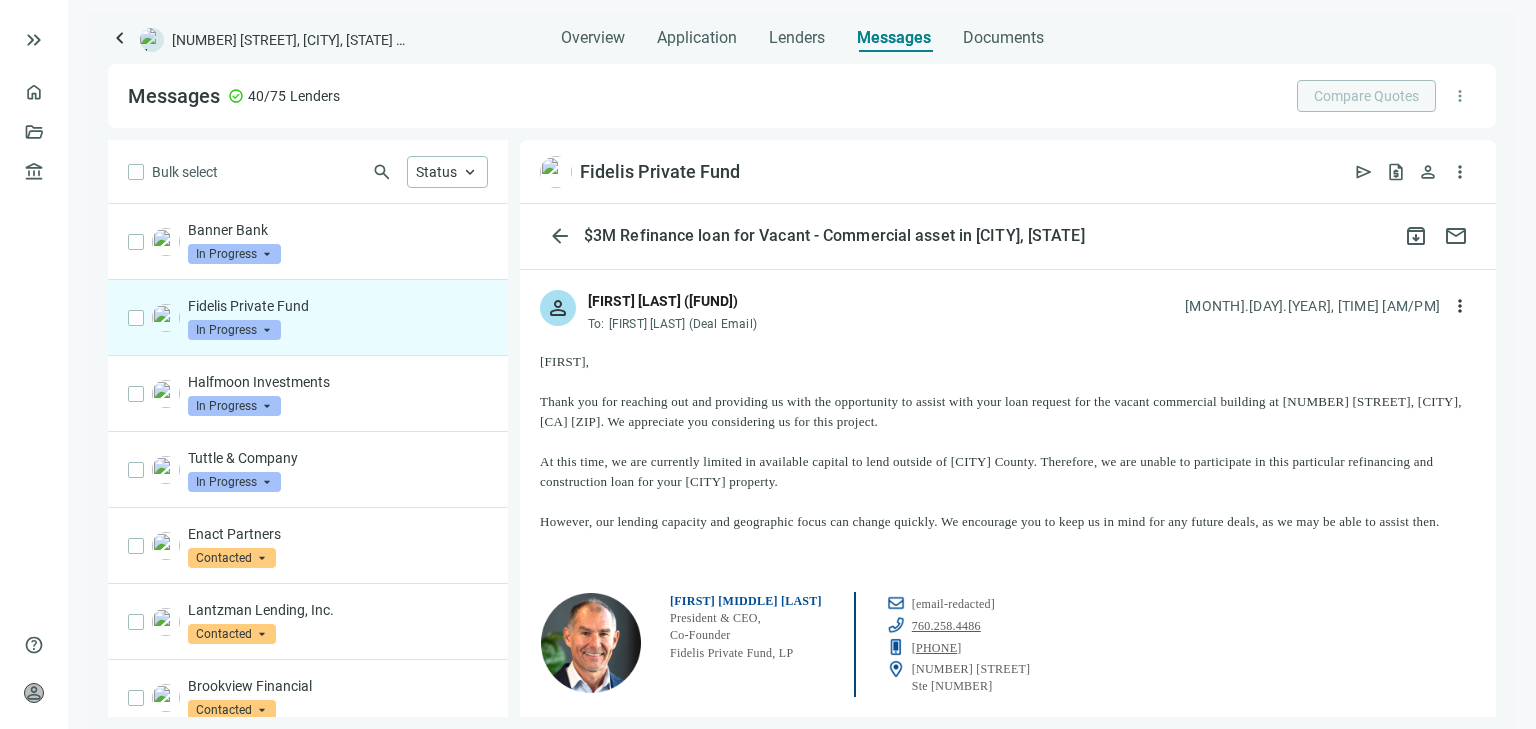 scroll, scrollTop: 0, scrollLeft: 0, axis: both 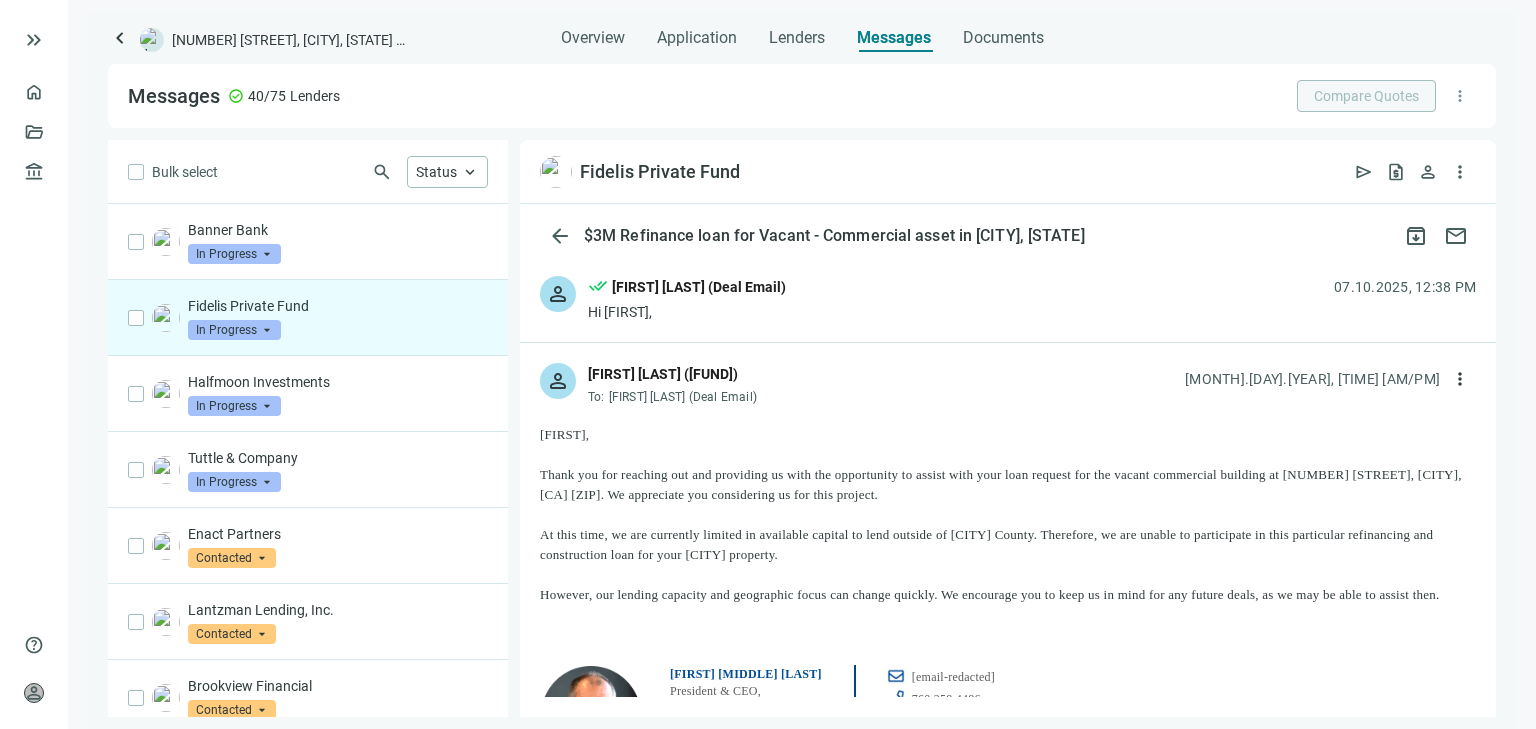 click on "person done_all [FIRST] [LAST] (Deal Email) Hi [FIRST], [MONTH].[DAY].[YEAR], [TIME] [AM/PM]" at bounding box center (1008, 299) 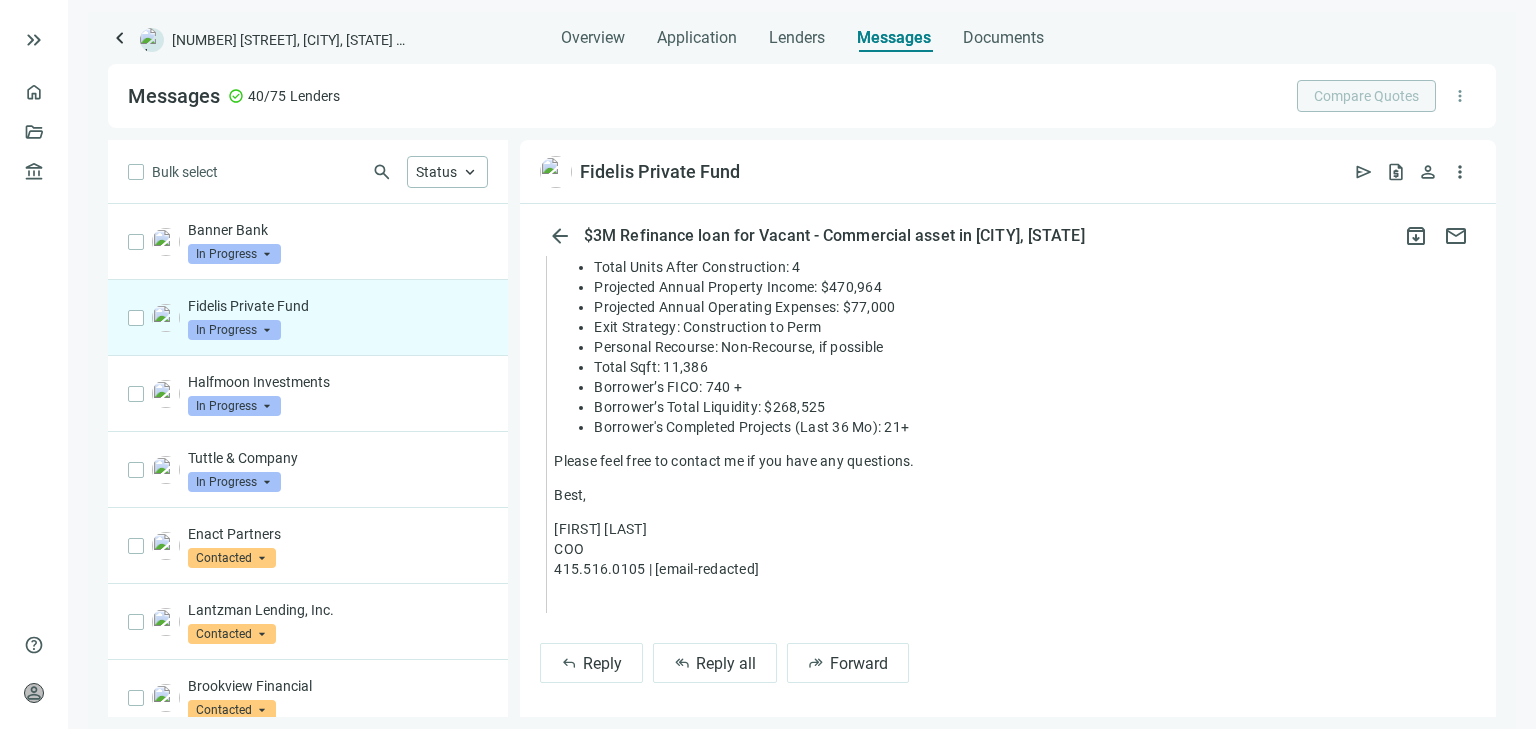 scroll, scrollTop: 2075, scrollLeft: 0, axis: vertical 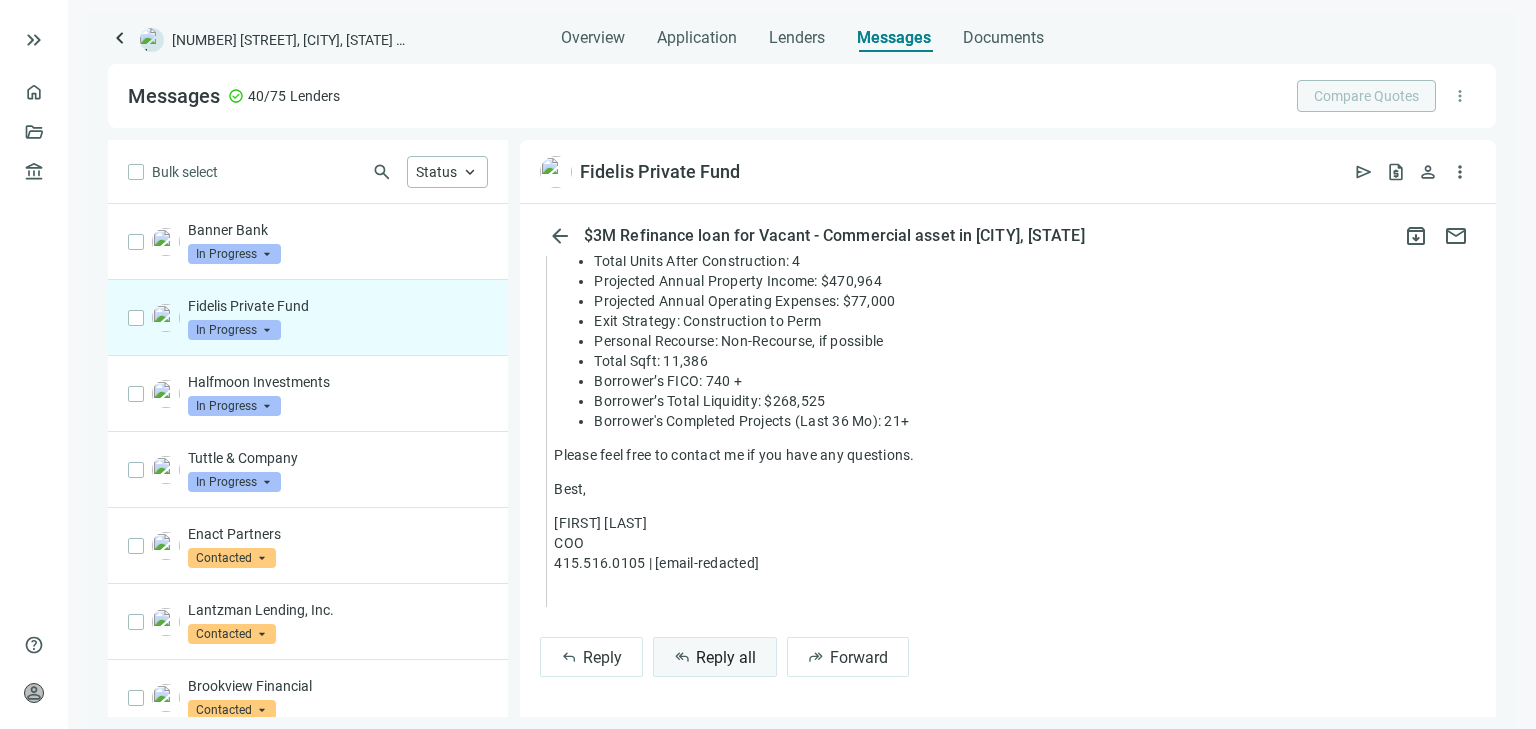 click on "Reply all" at bounding box center (726, 657) 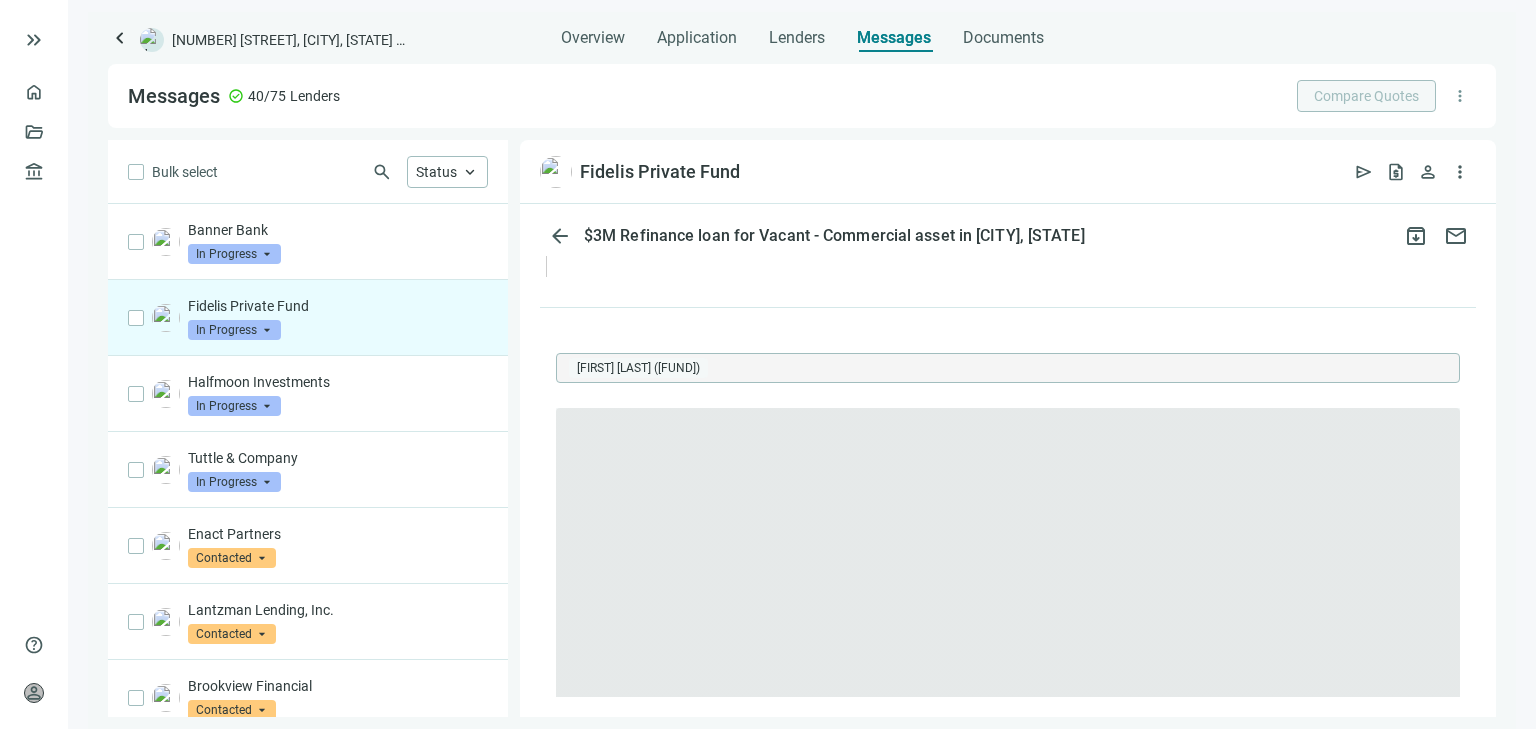 scroll, scrollTop: 2395, scrollLeft: 0, axis: vertical 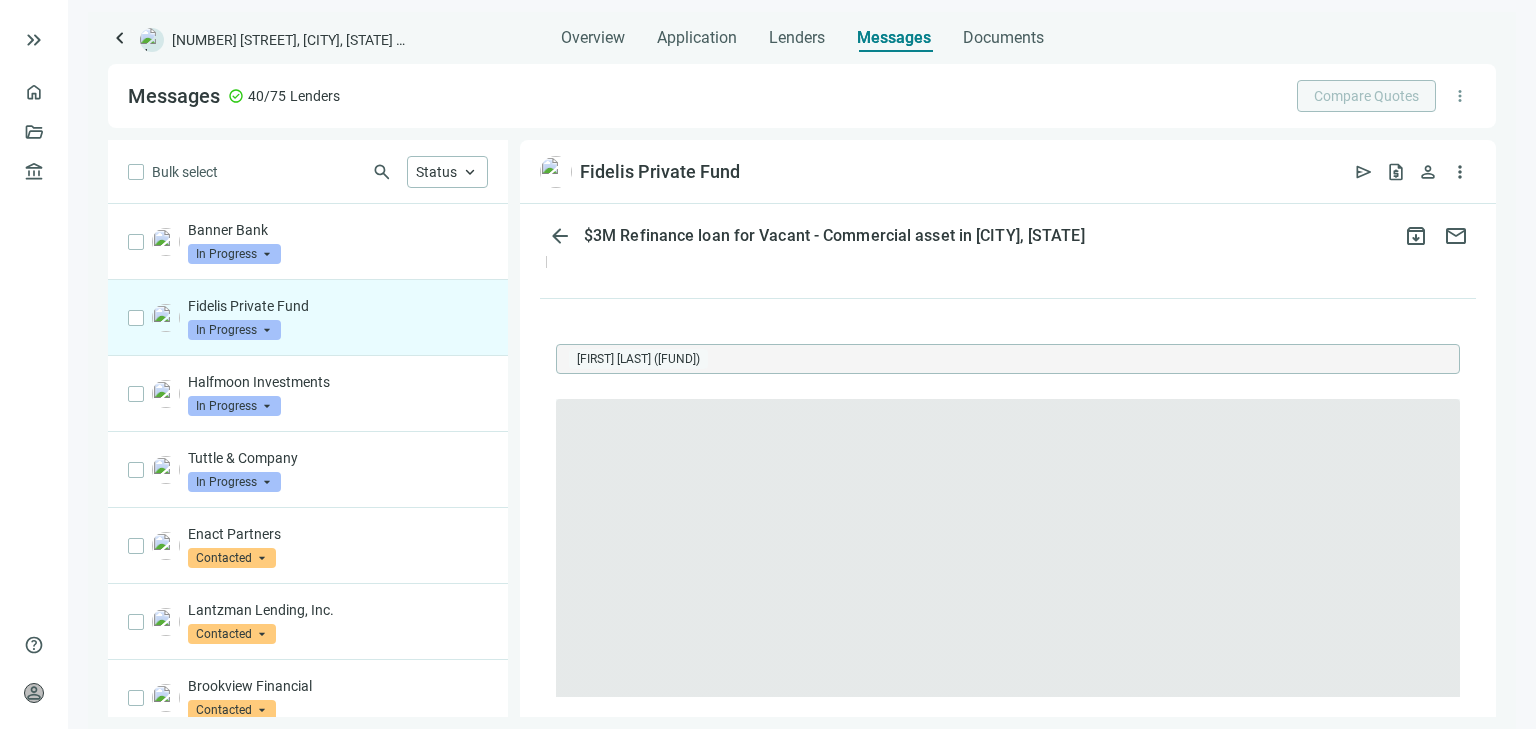 type on "**********" 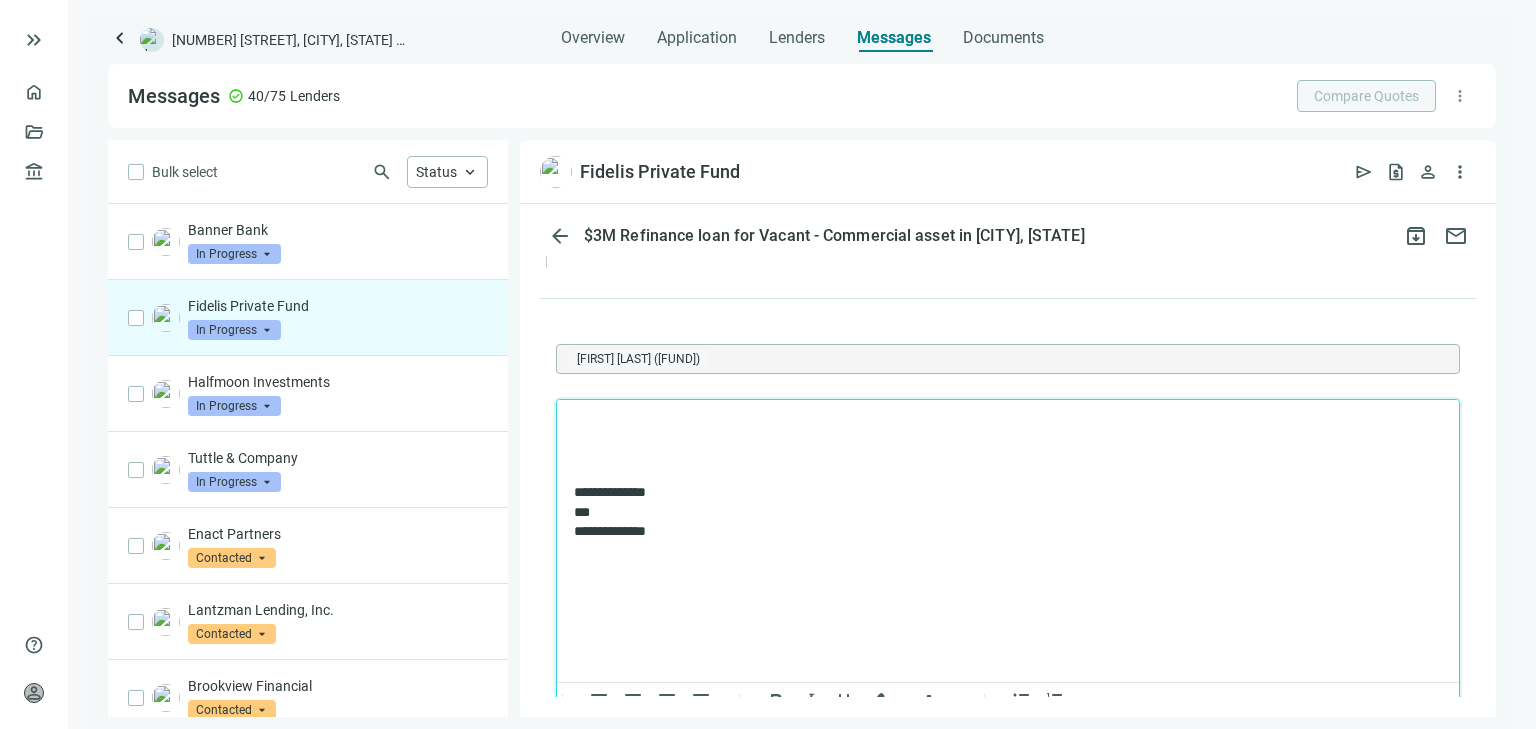 scroll, scrollTop: 0, scrollLeft: 0, axis: both 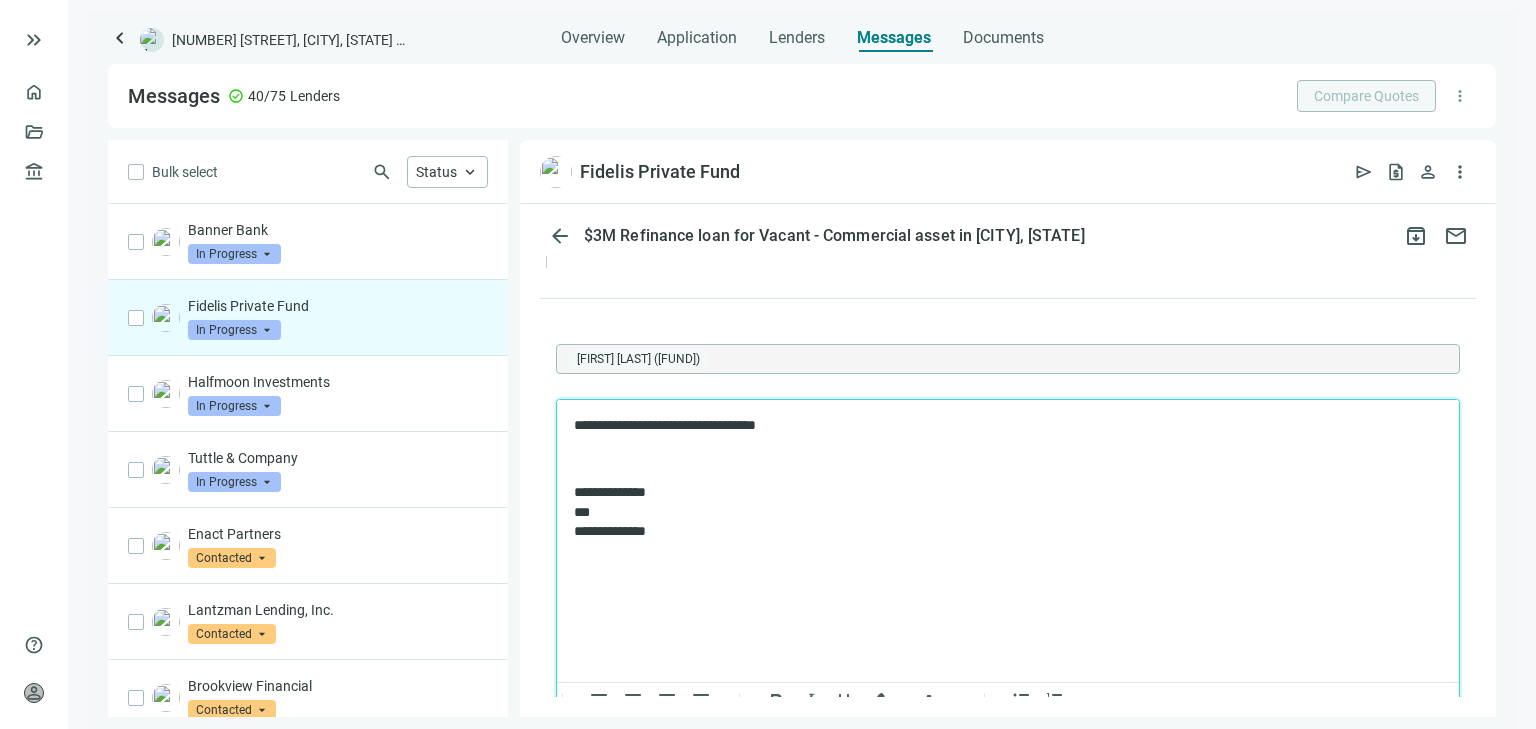 click on "**********" at bounding box center [998, 426] 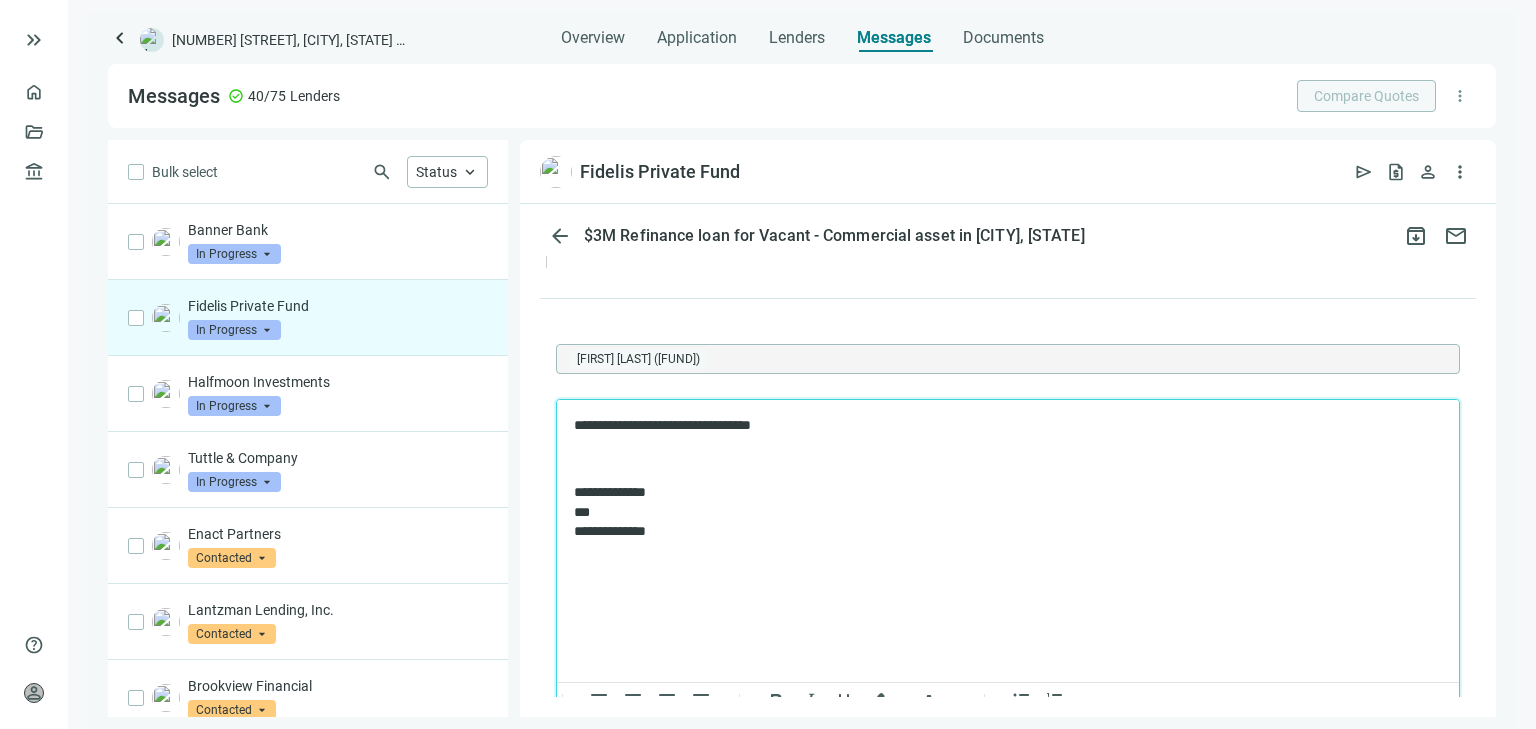 scroll, scrollTop: 2572, scrollLeft: 0, axis: vertical 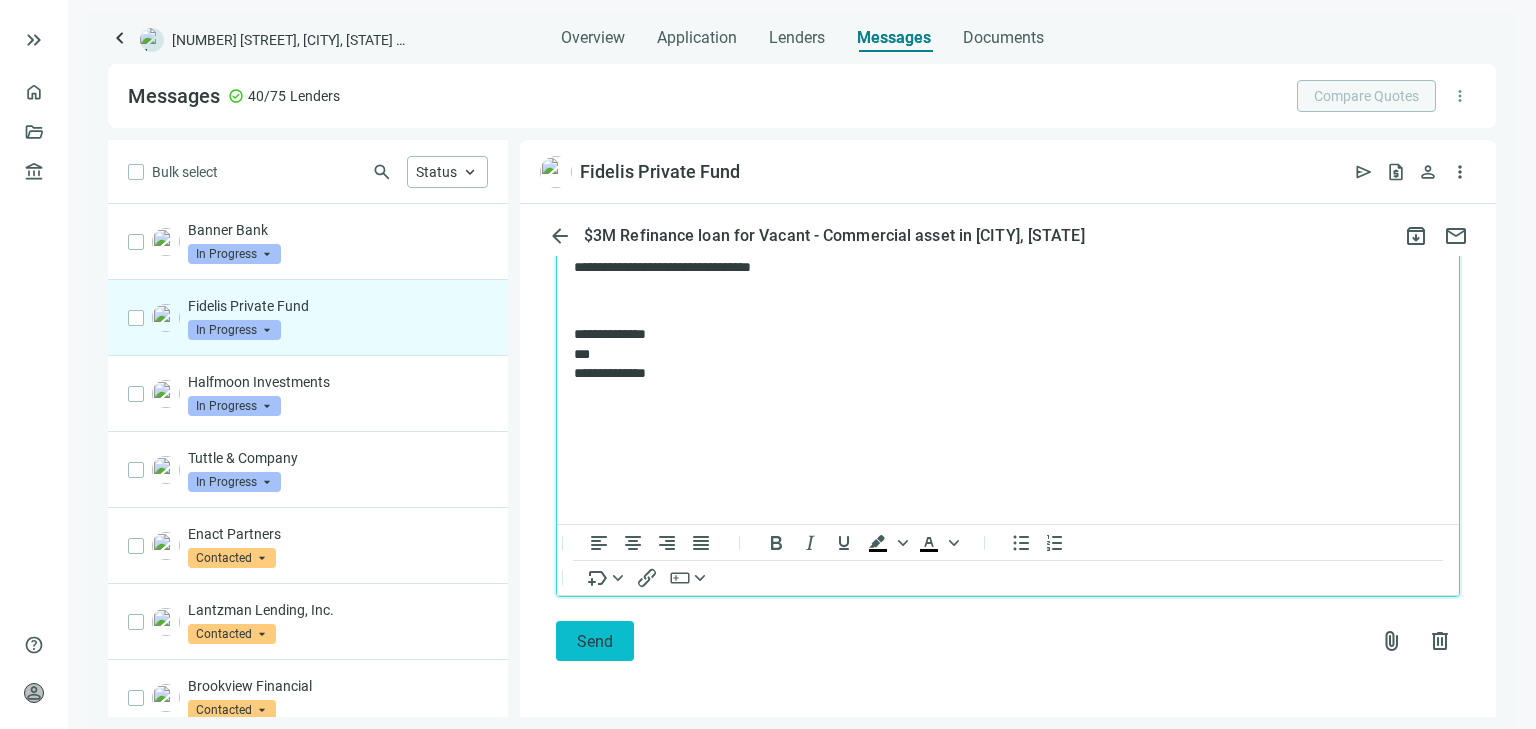 click on "Send" at bounding box center (595, 641) 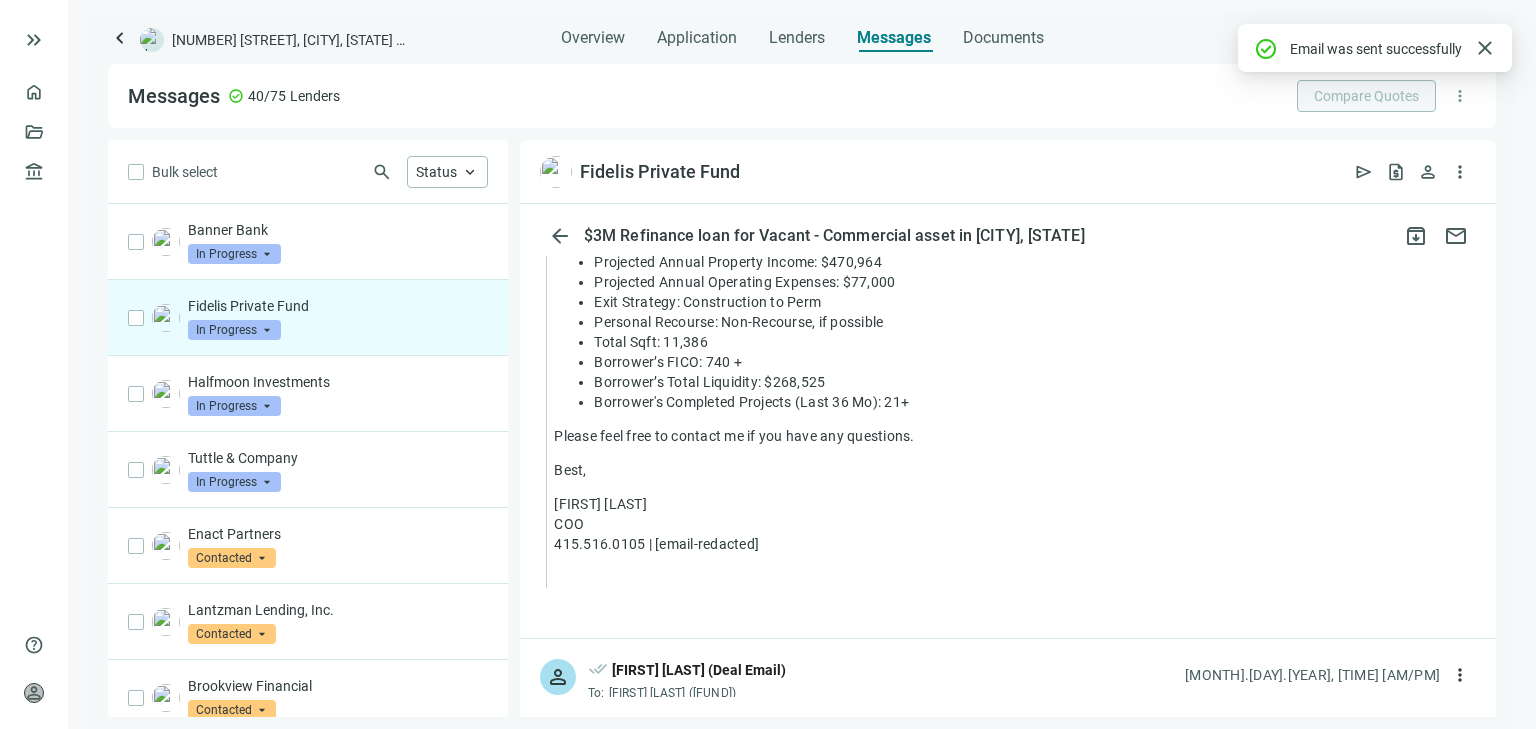 scroll, scrollTop: 2392, scrollLeft: 0, axis: vertical 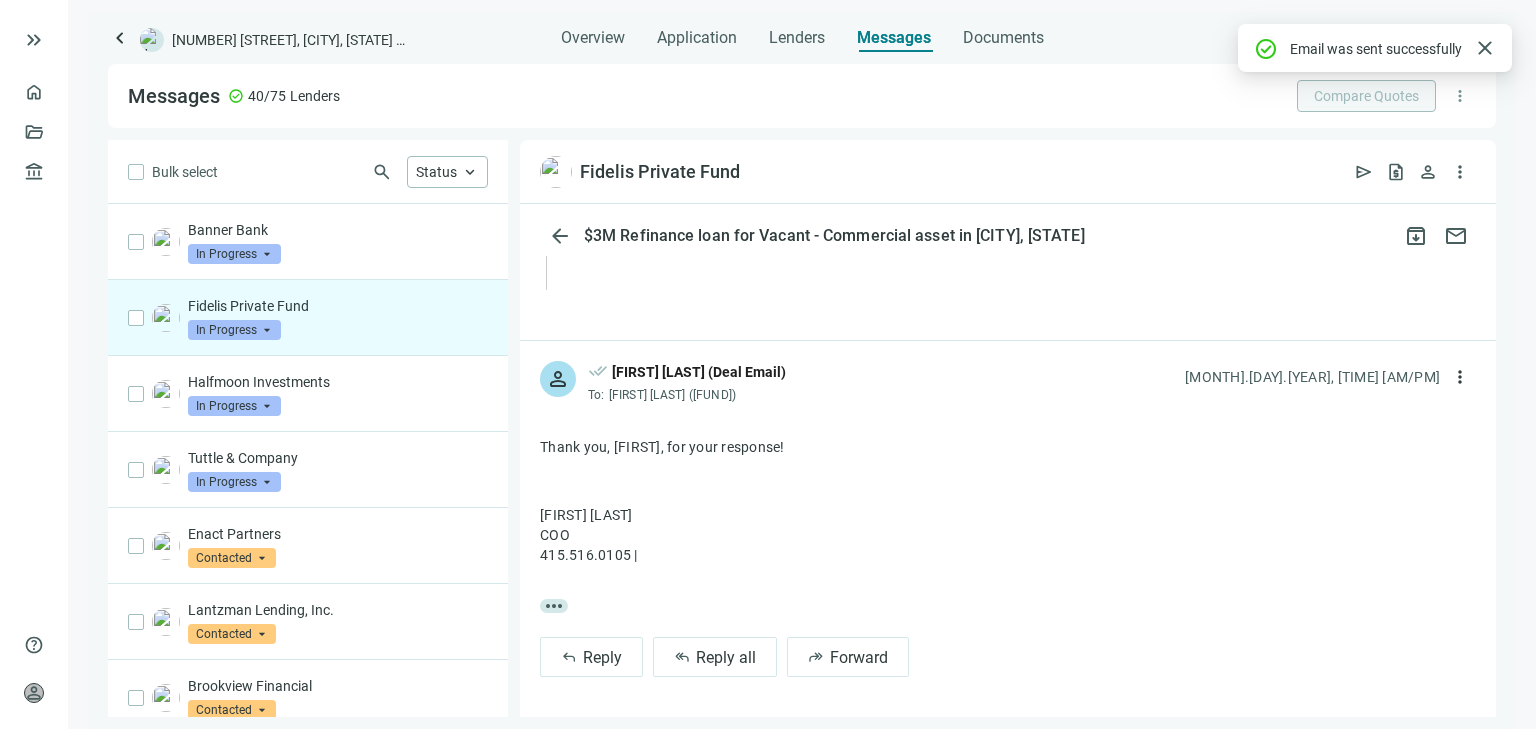 click on "In Progress" at bounding box center (234, 330) 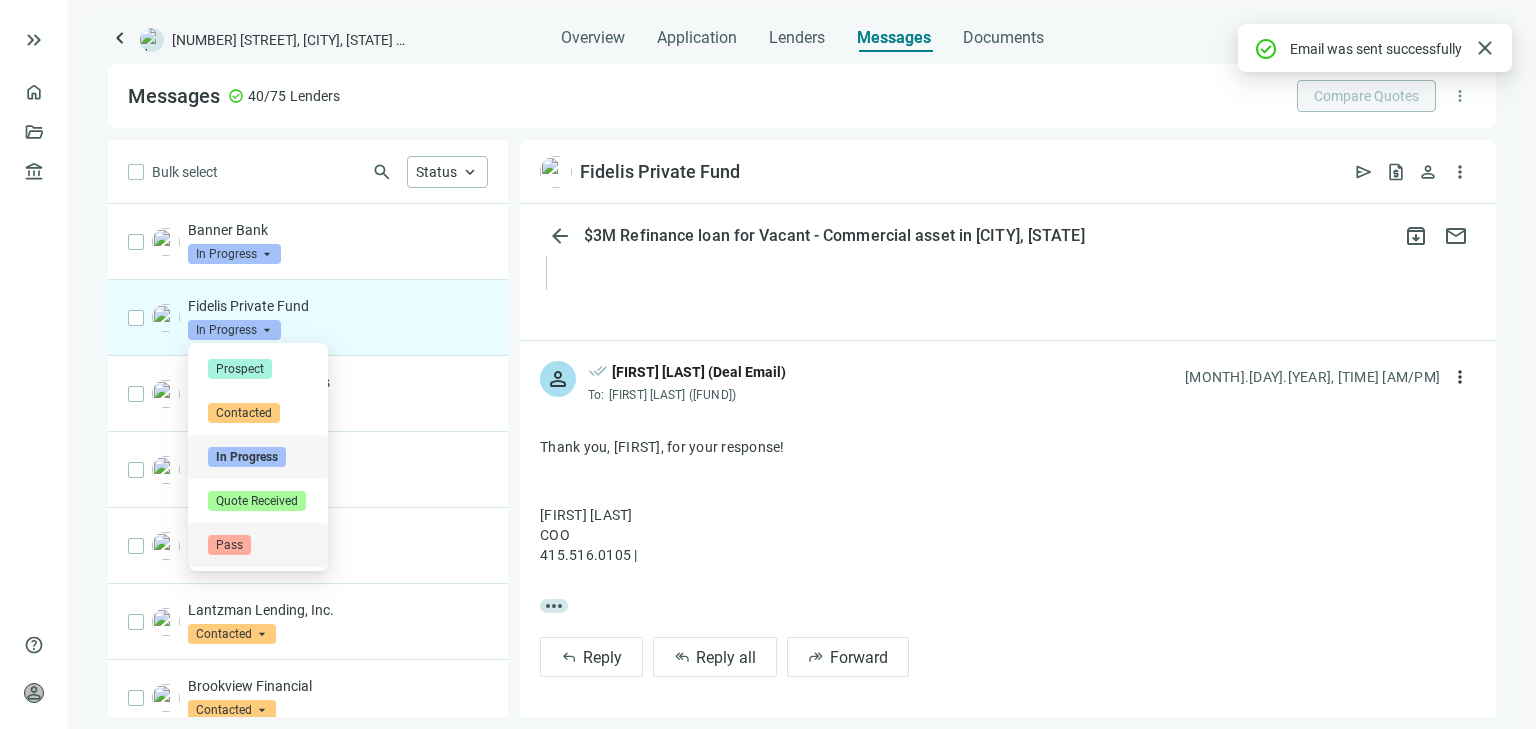 click on "Pass" at bounding box center [229, 545] 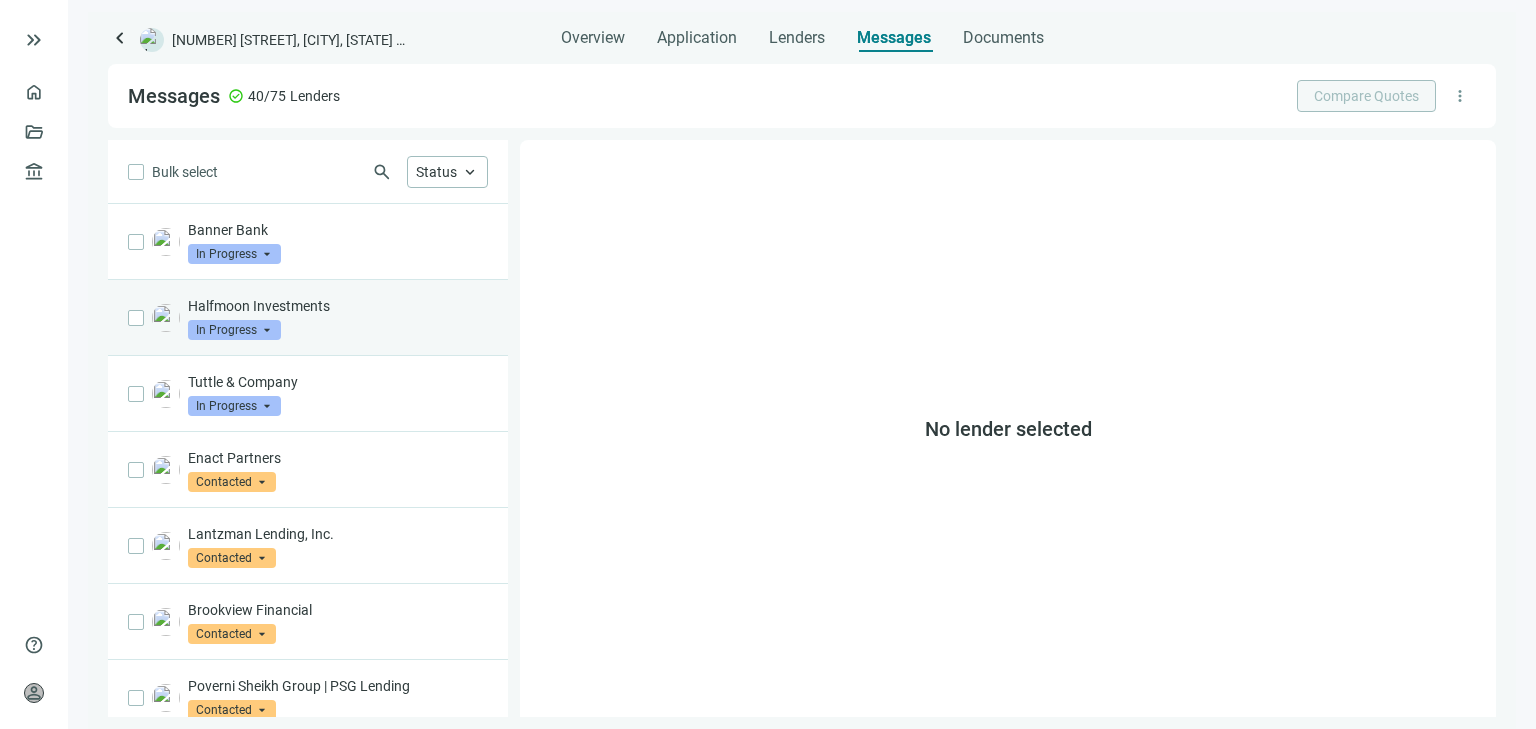 click on "In Progress" at bounding box center [234, 330] 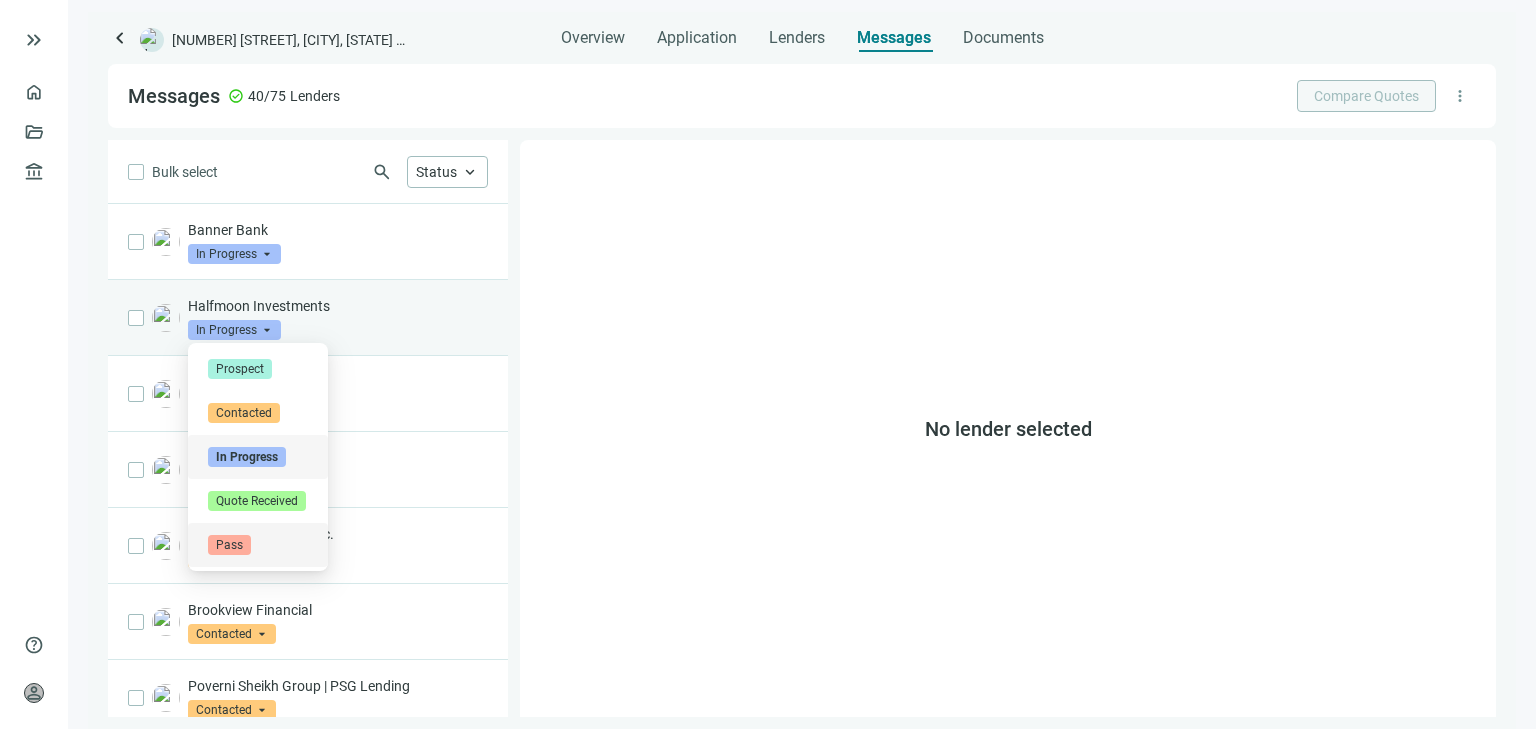 click on "Pass" at bounding box center (229, 545) 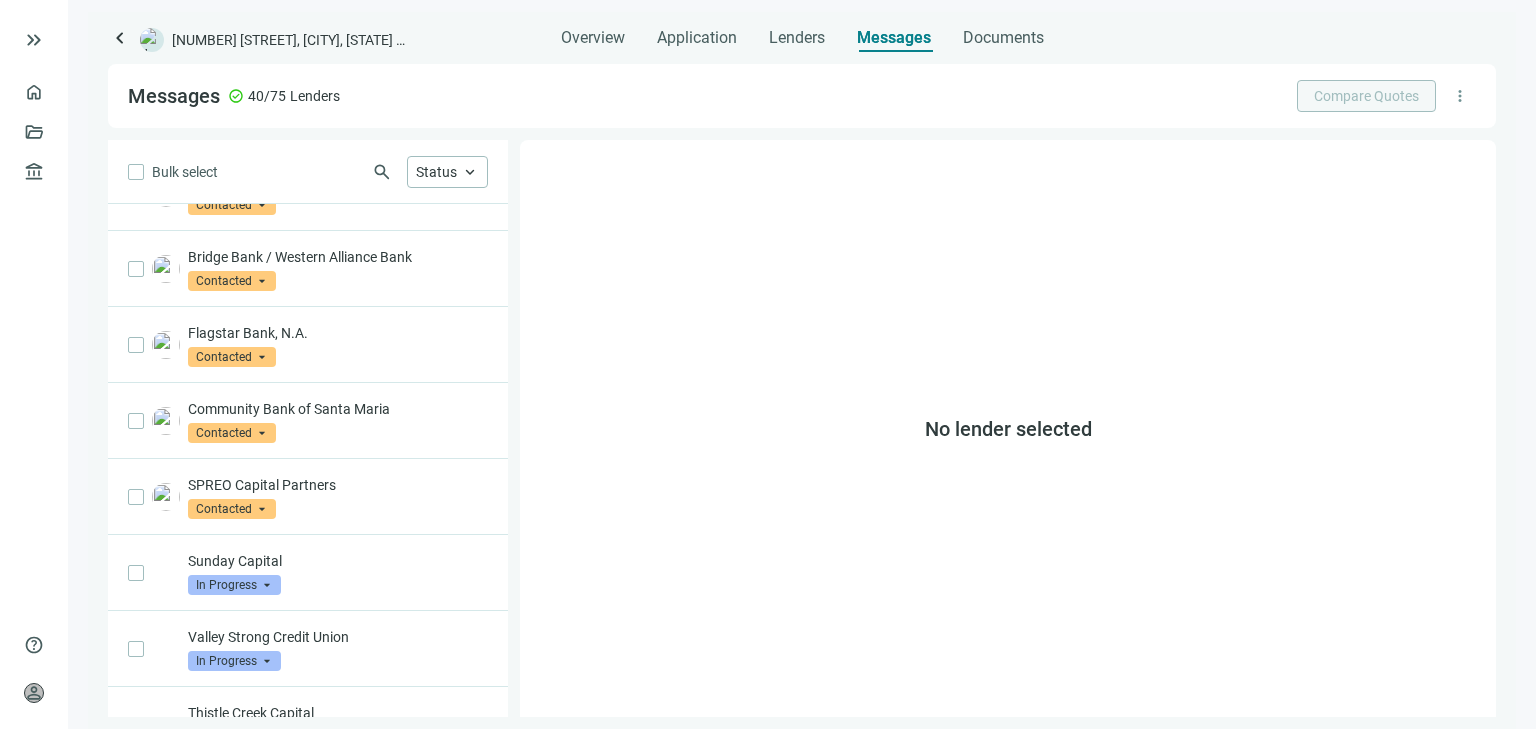 scroll, scrollTop: 560, scrollLeft: 0, axis: vertical 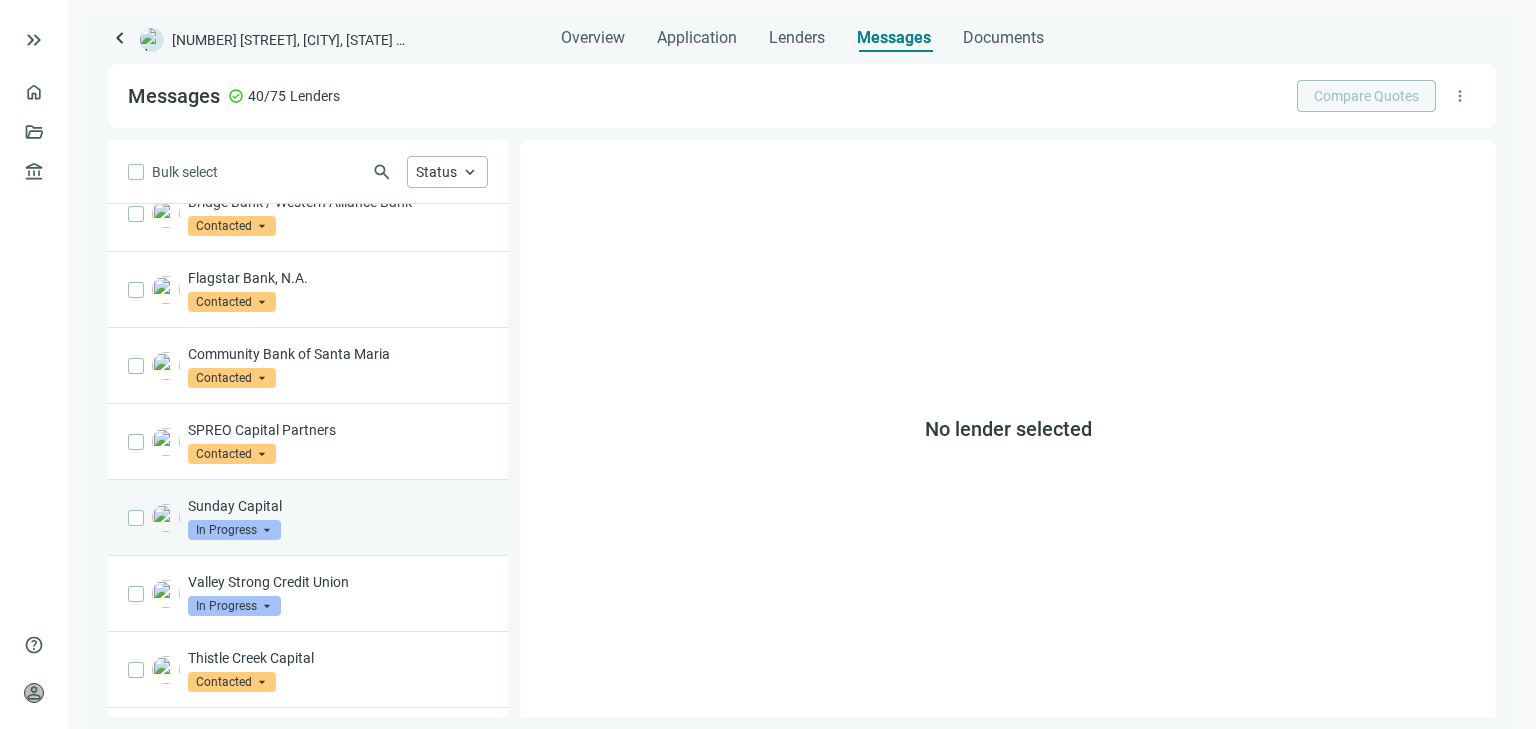click on "Sunday Capital In Progress arrow_drop_down" at bounding box center (338, 518) 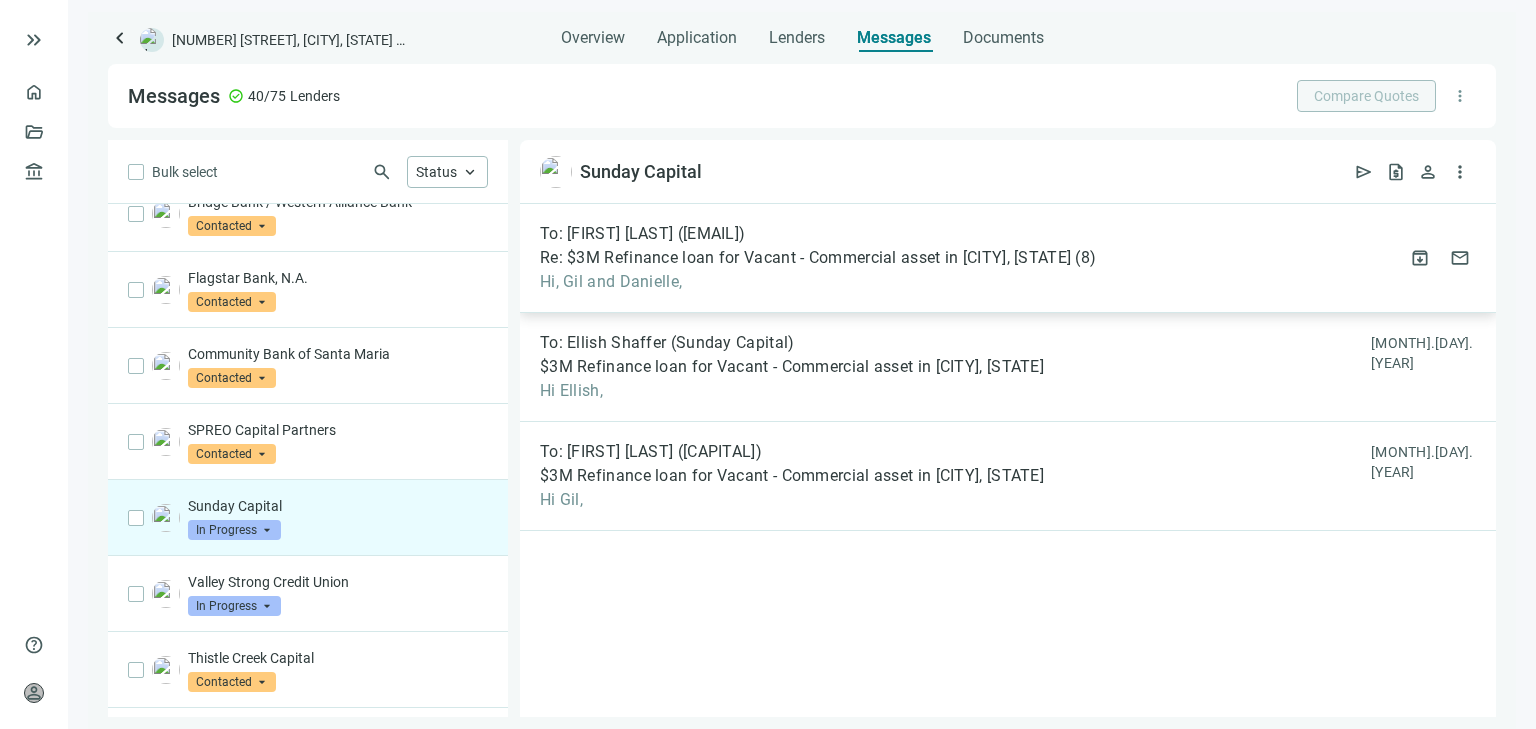 click on "To: [FIRST] [LAST] ([EMAIL])" at bounding box center [642, 234] 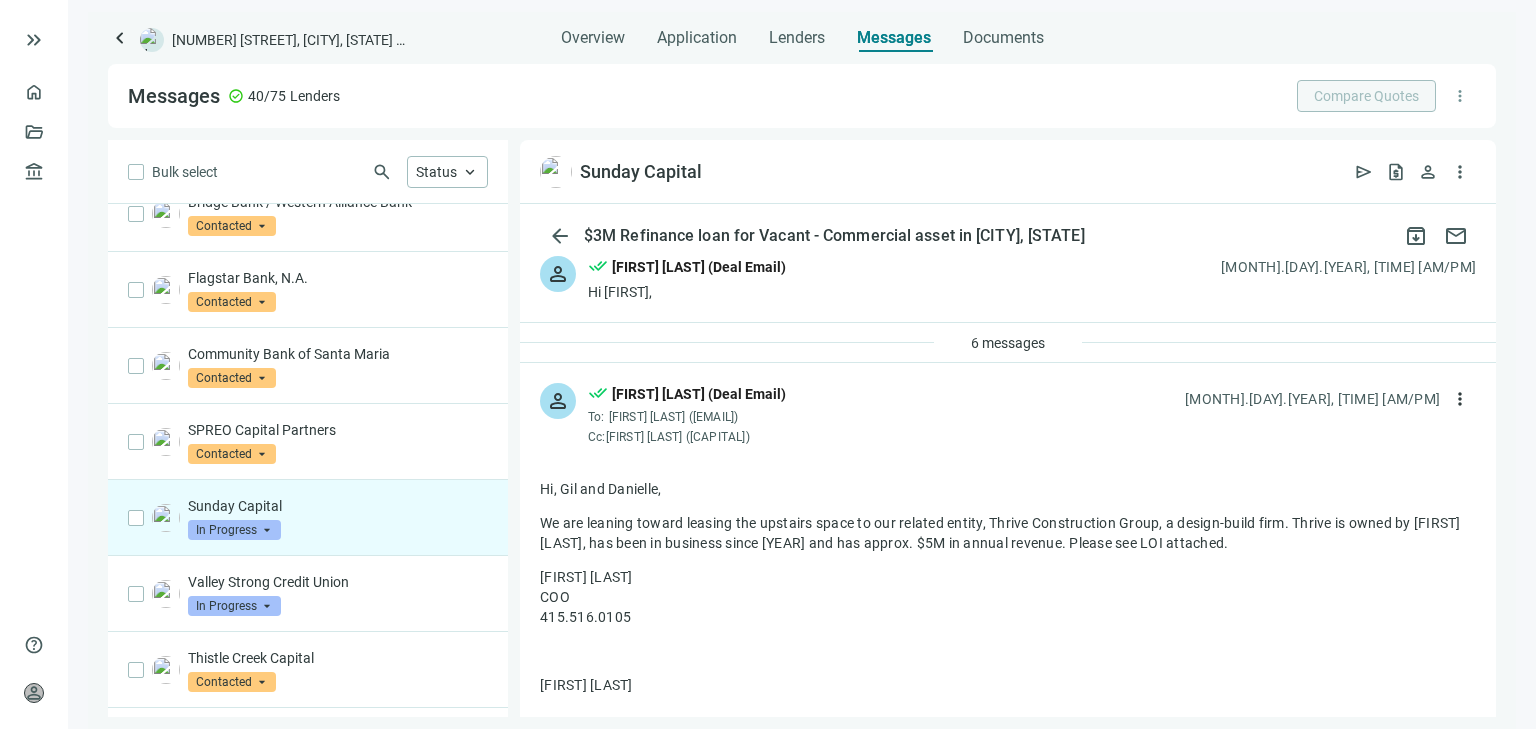 scroll, scrollTop: 0, scrollLeft: 0, axis: both 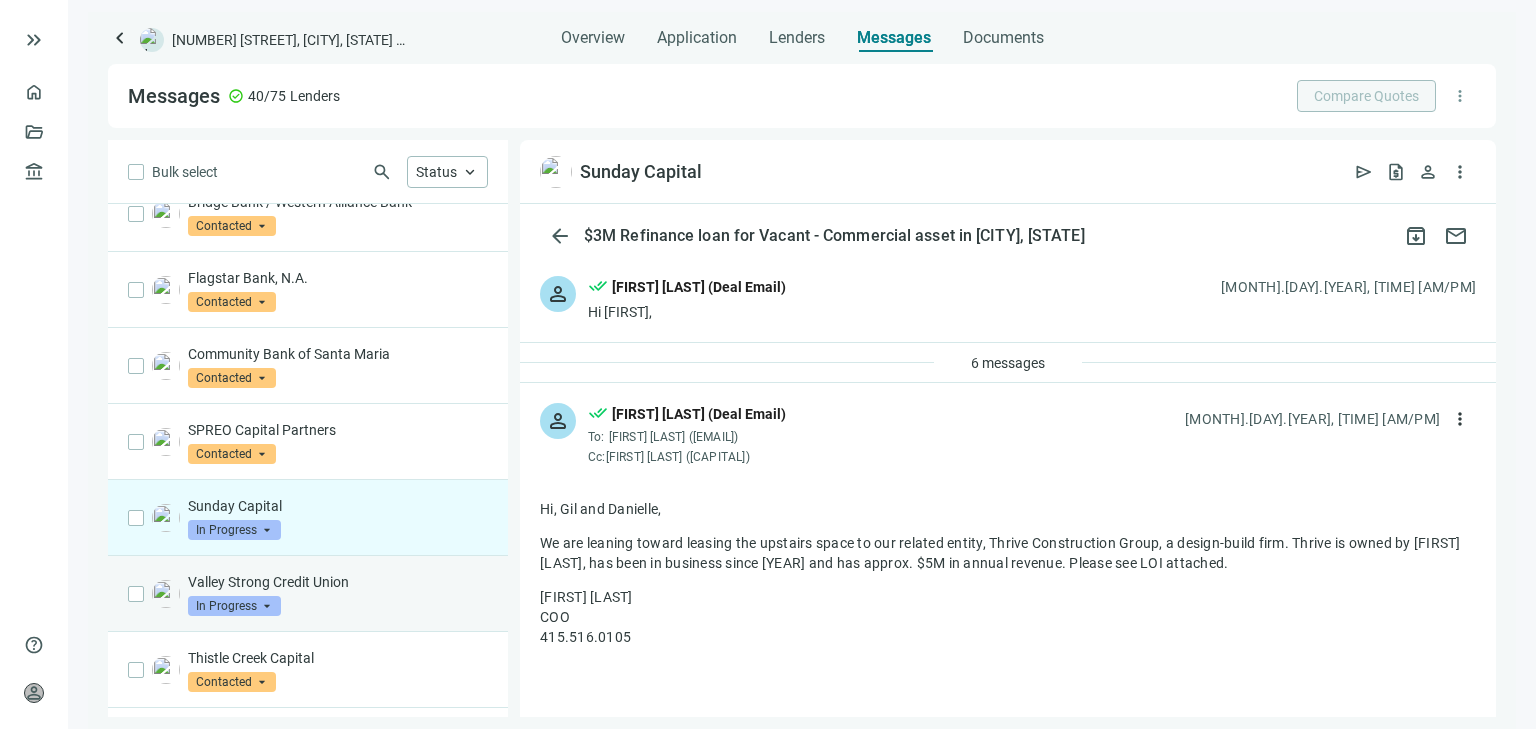 click on "Valley Strong Credit Union In Progress arrow_drop_down" at bounding box center [338, 594] 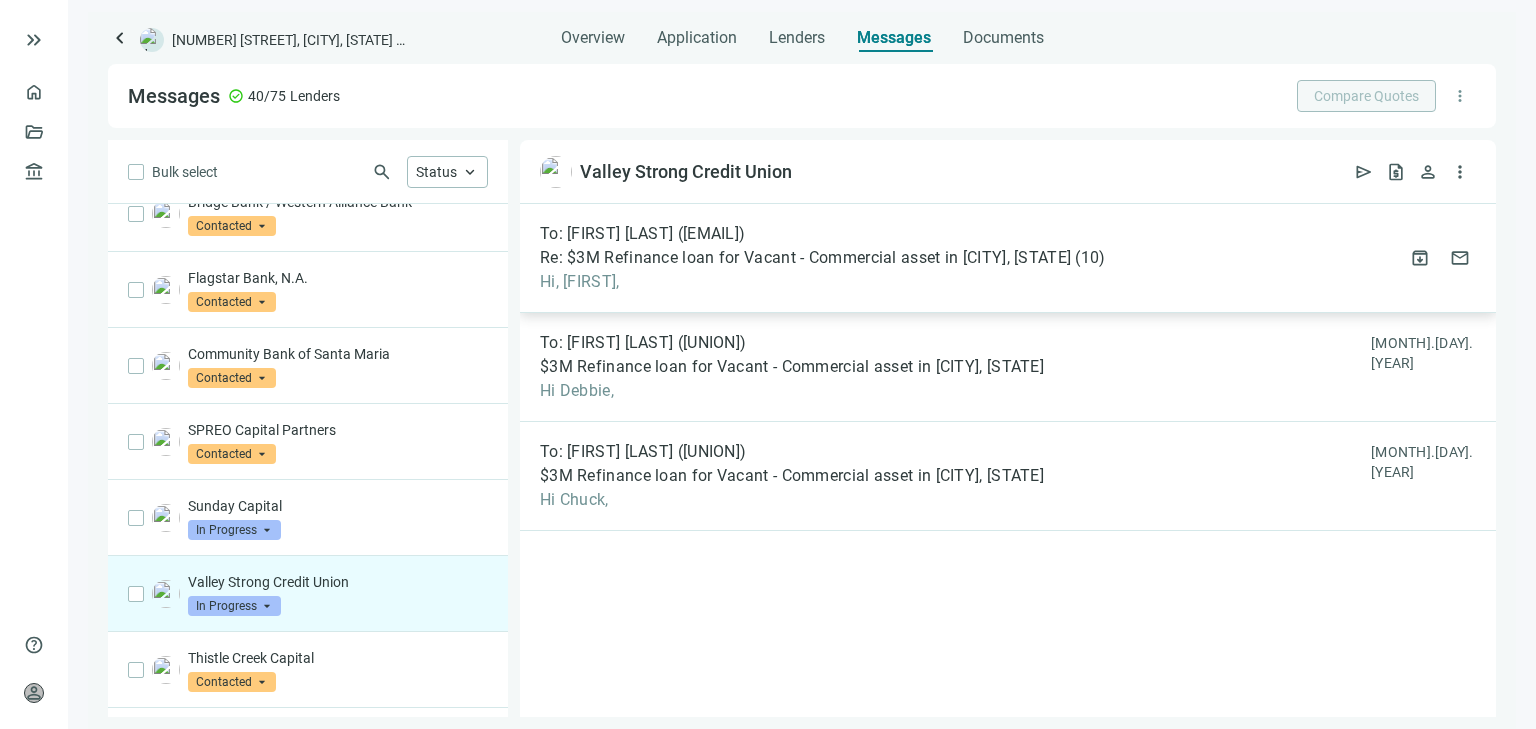 click on "Re: $3M Refinance loan for Vacant - Commercial asset in [CITY], [STATE]" at bounding box center (805, 258) 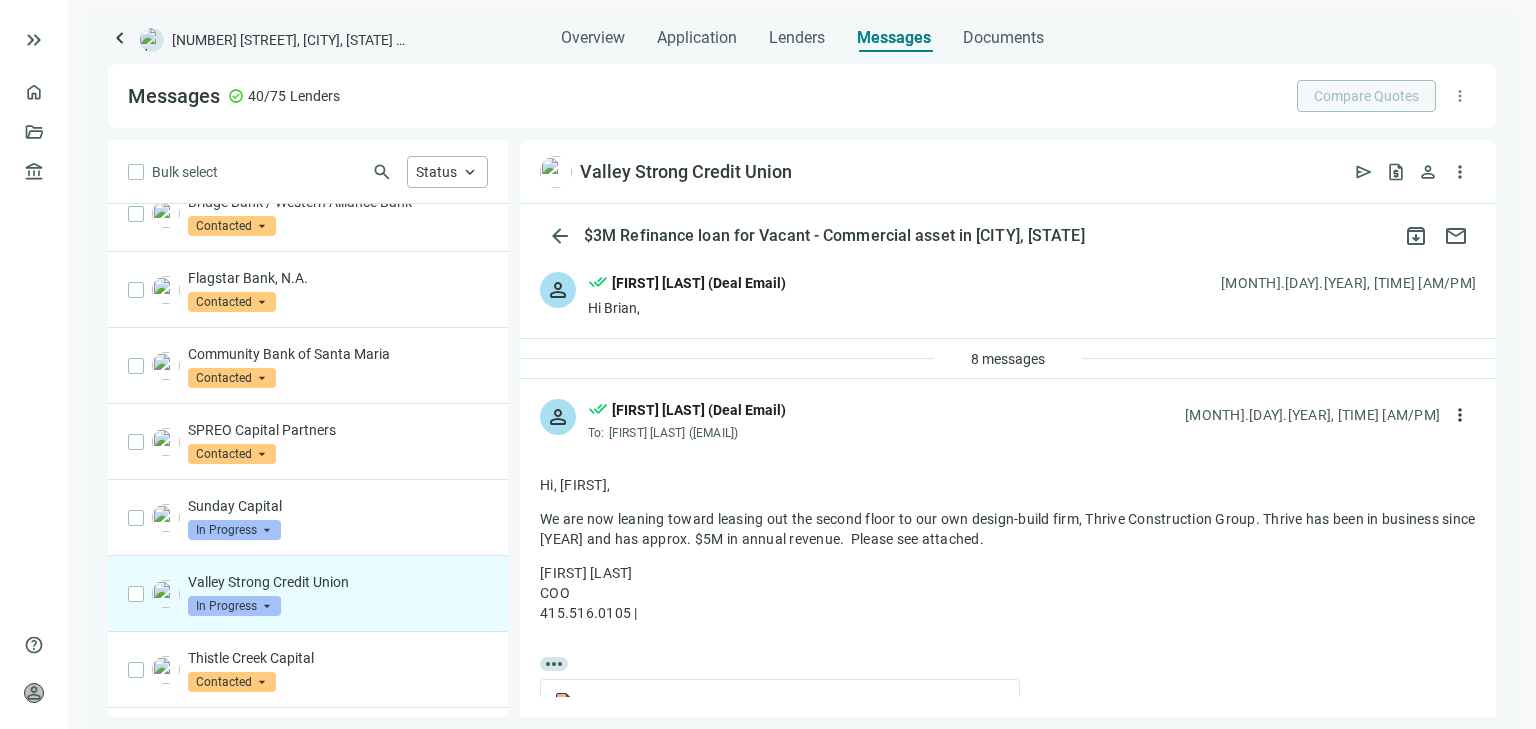 scroll, scrollTop: 0, scrollLeft: 0, axis: both 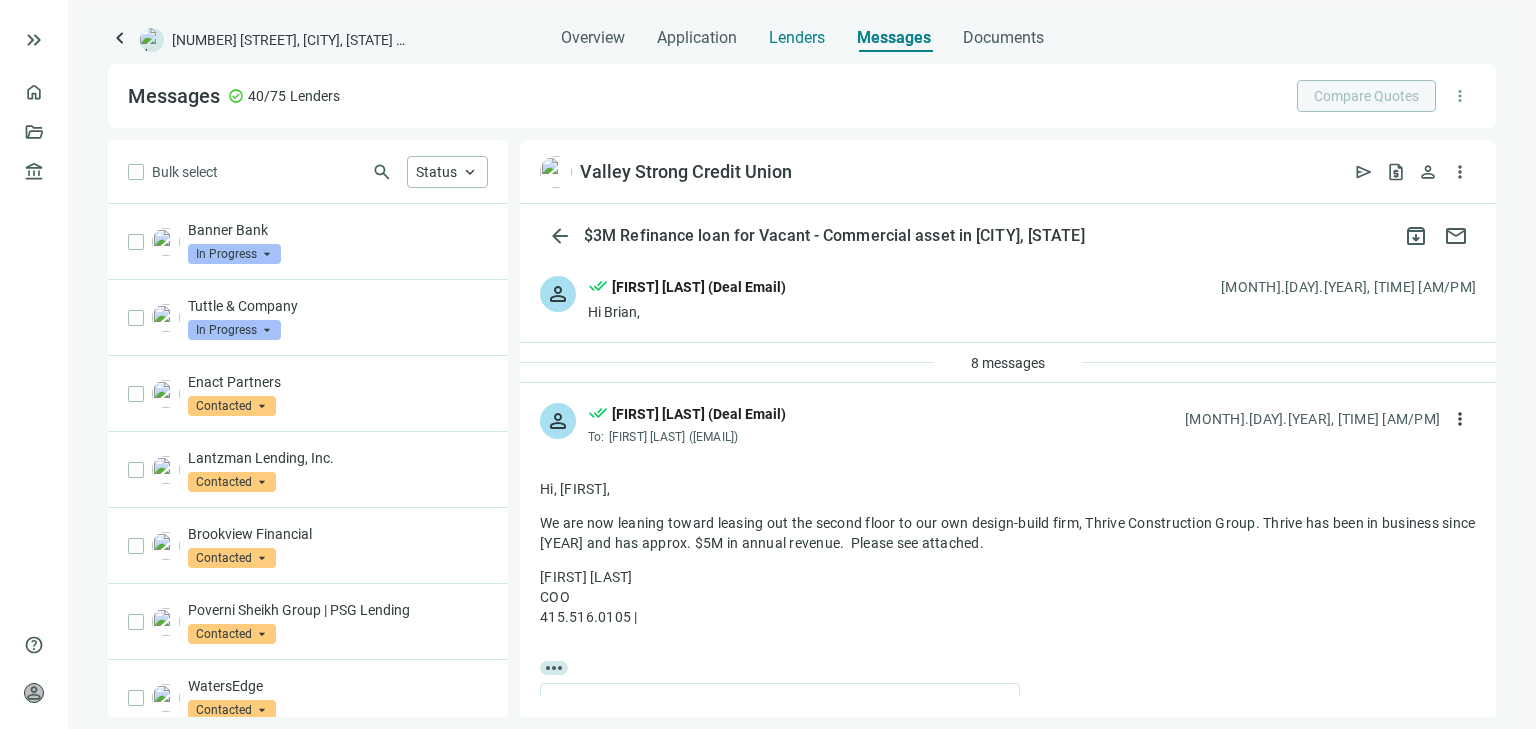 click on "Lenders" at bounding box center (797, 38) 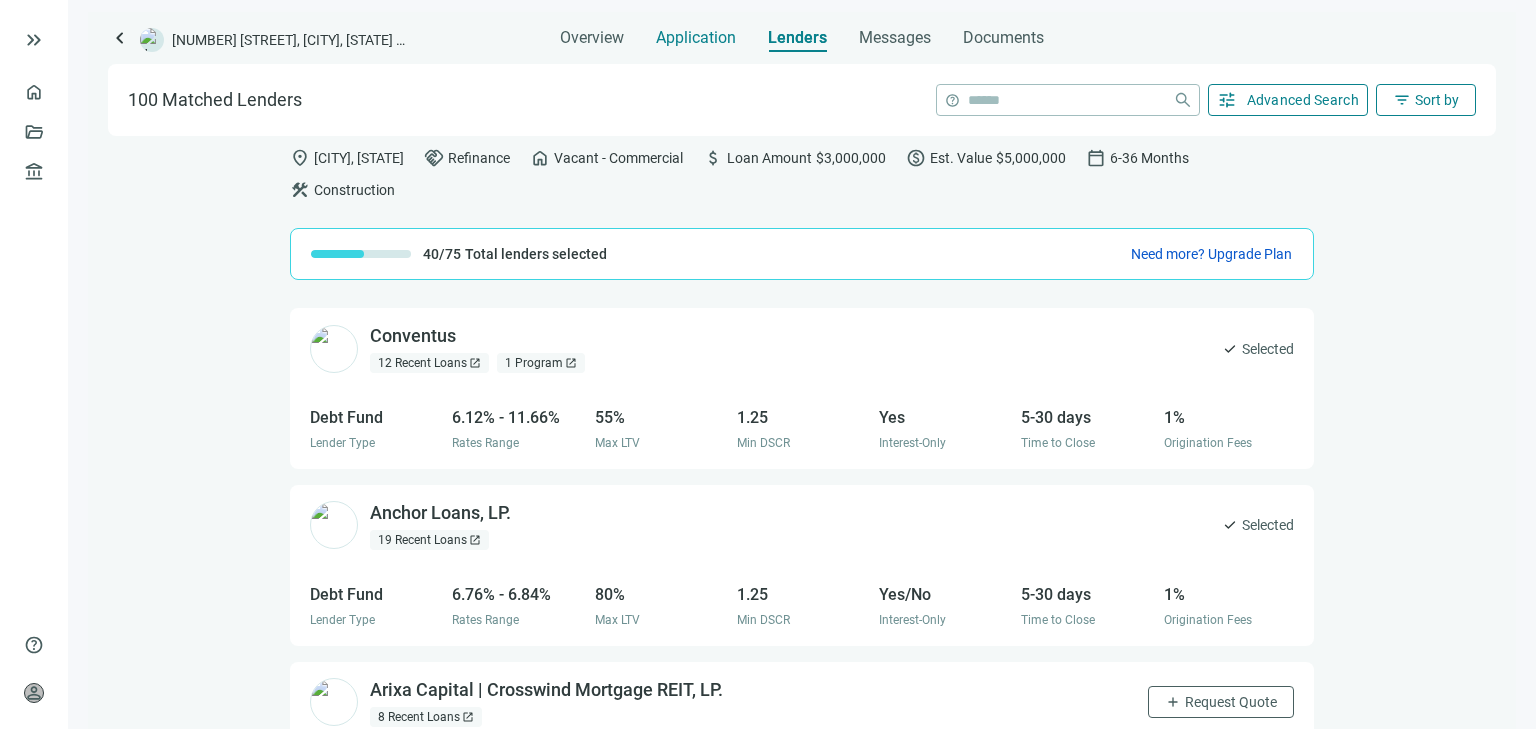 click on "Application" at bounding box center [696, 38] 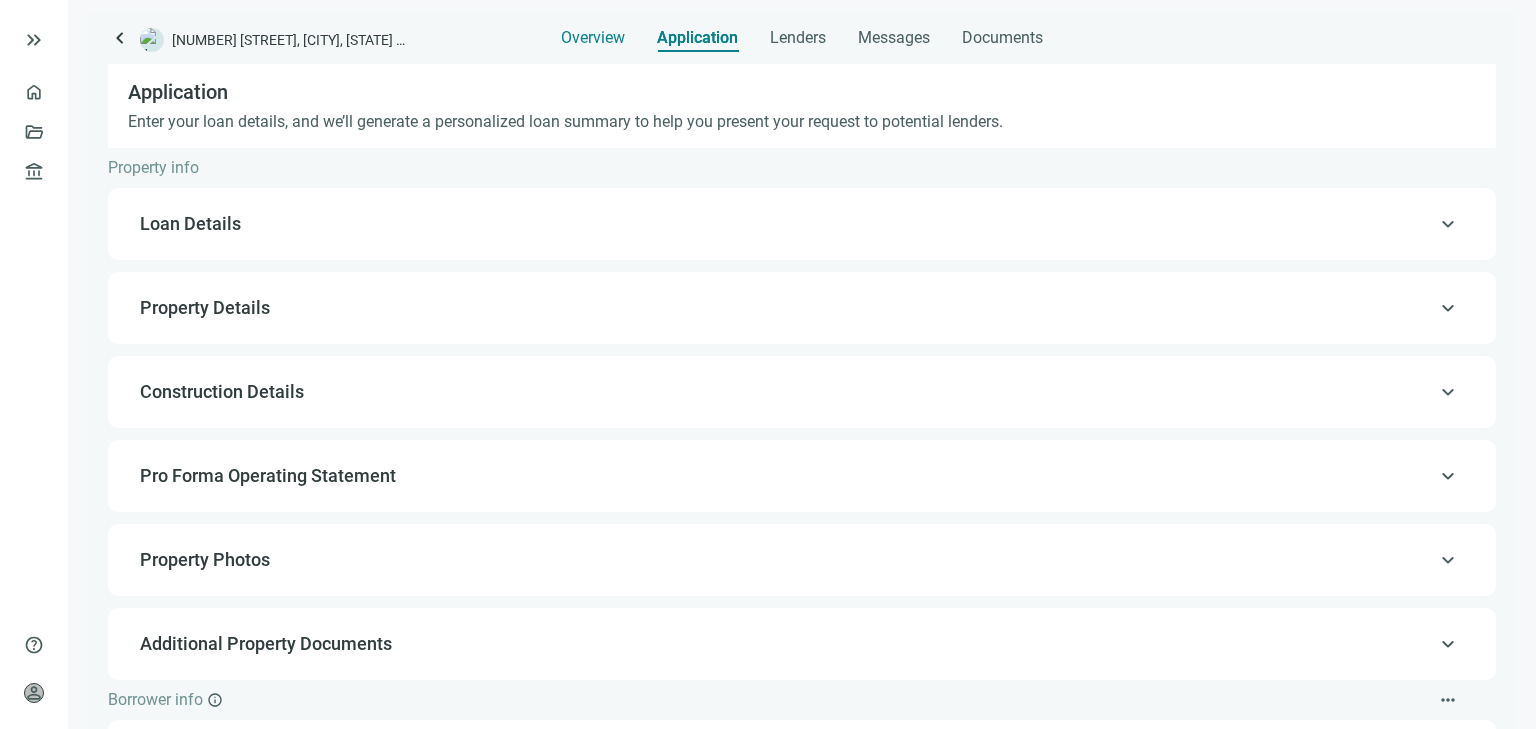 click on "Overview" at bounding box center (593, 38) 